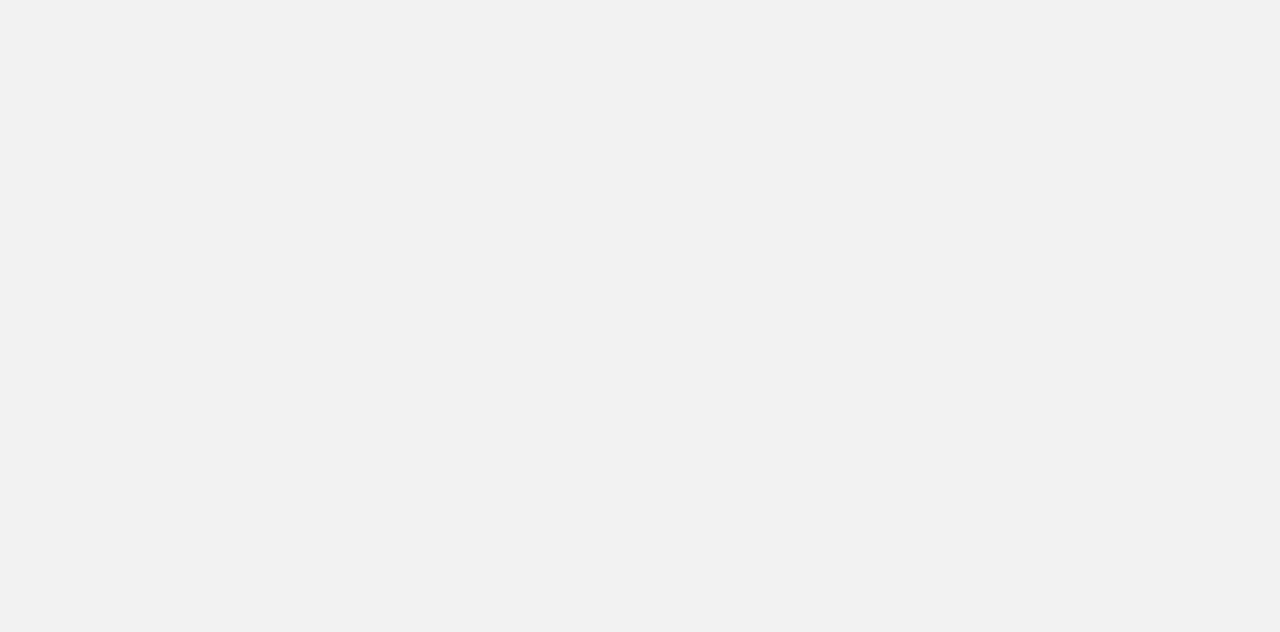 scroll, scrollTop: 0, scrollLeft: 0, axis: both 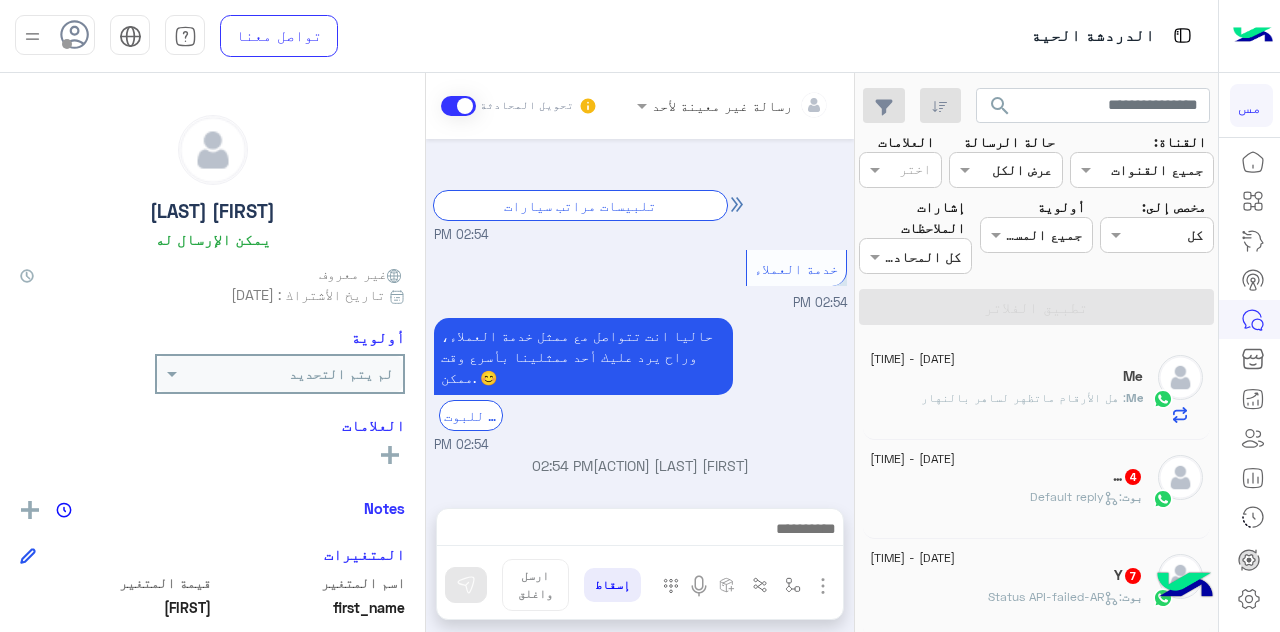click on "Me" 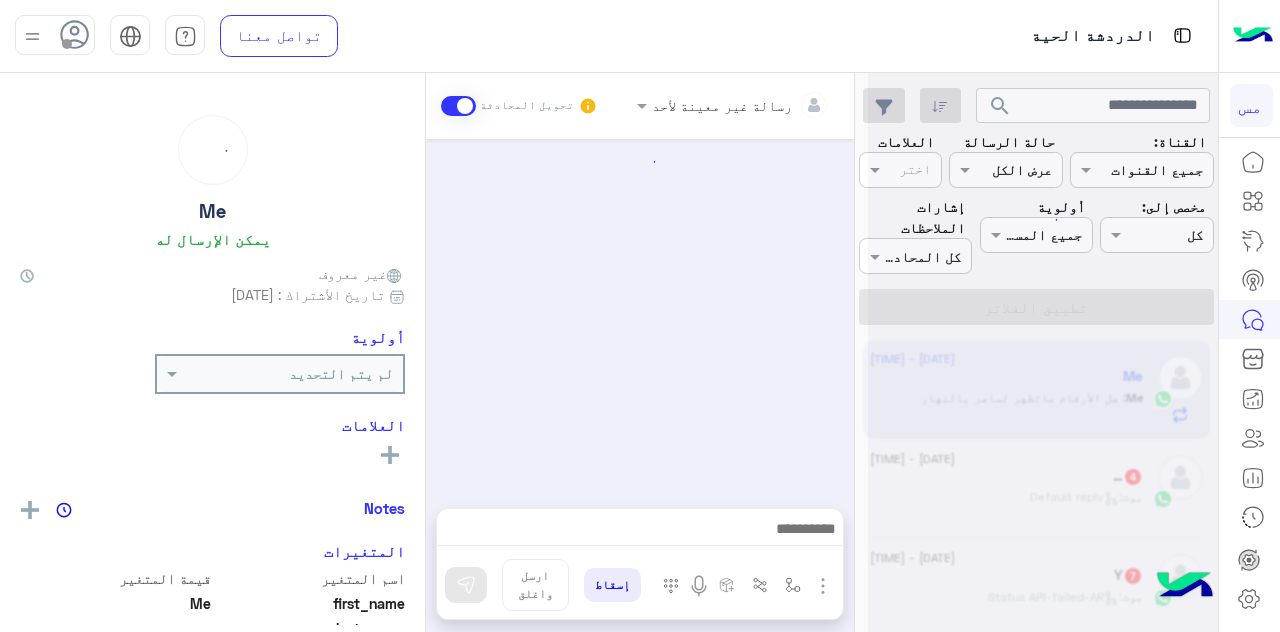 scroll, scrollTop: 766, scrollLeft: 0, axis: vertical 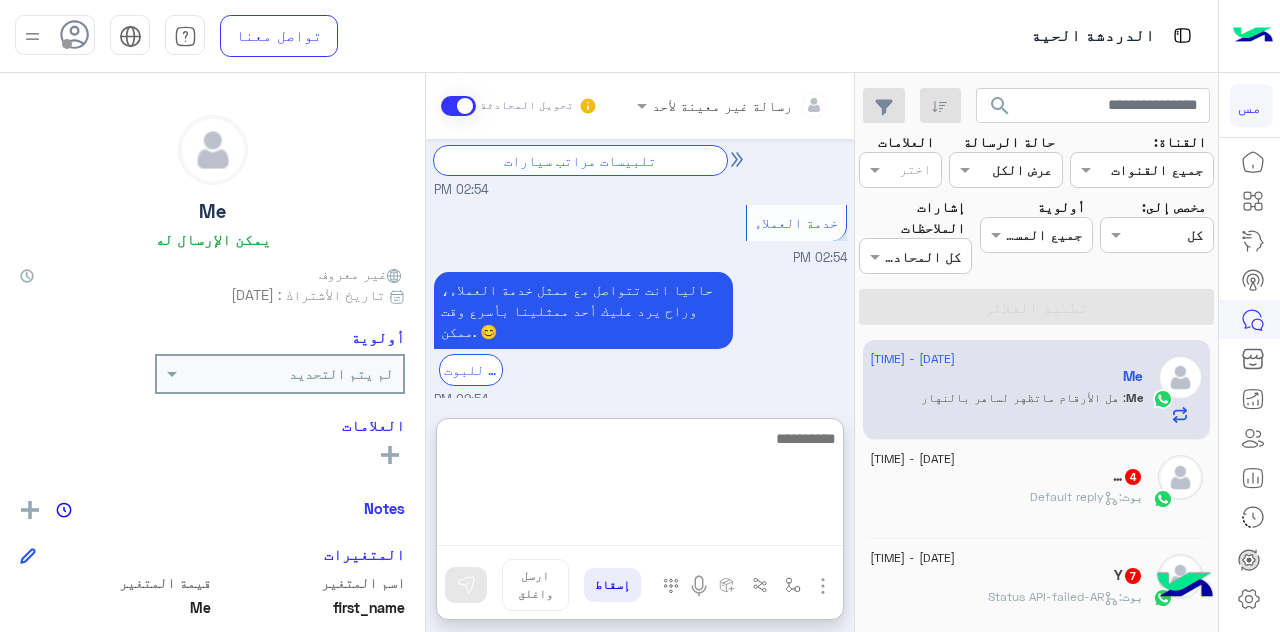click at bounding box center [640, 486] 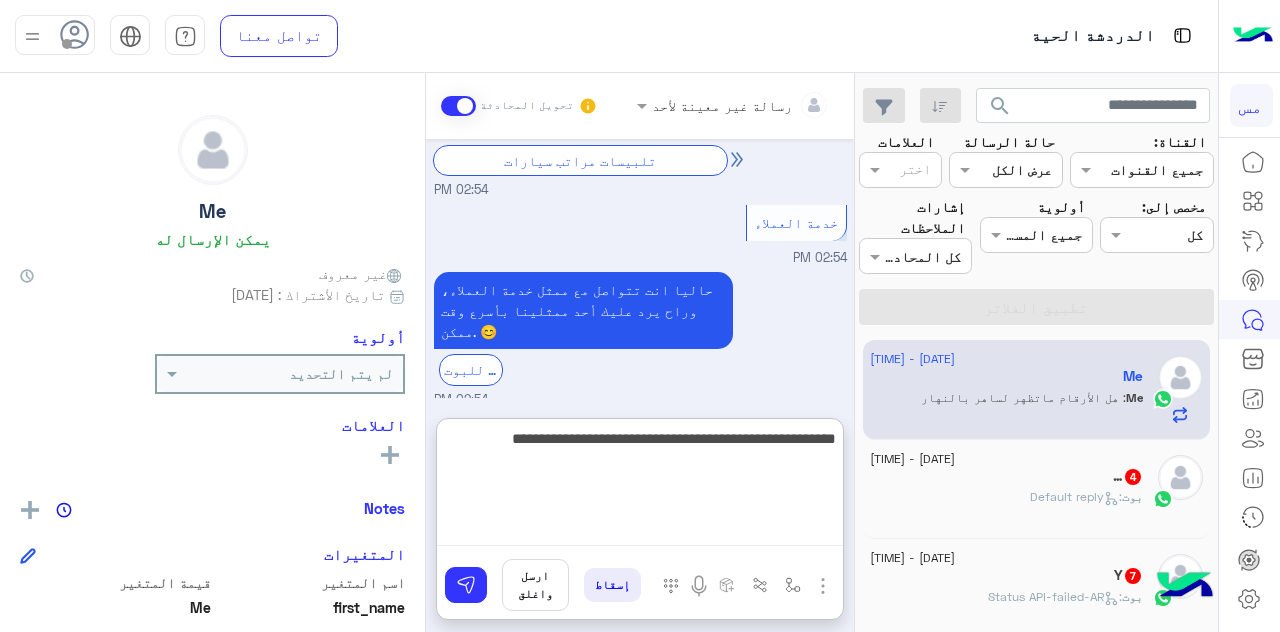 type on "**********" 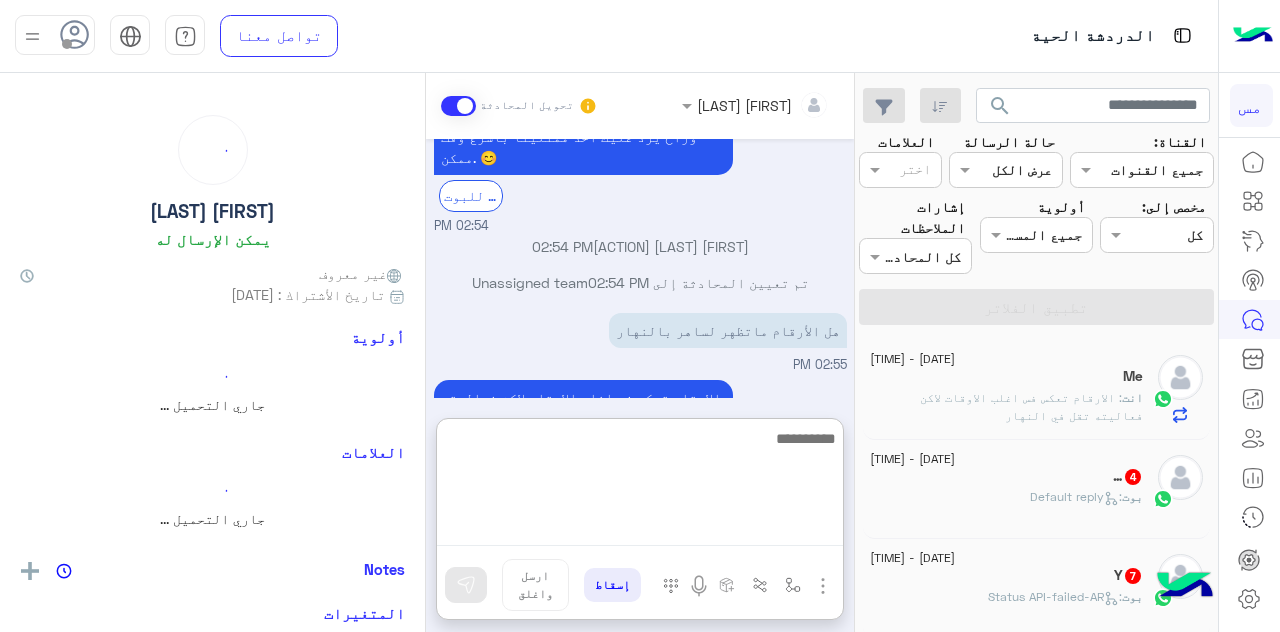 scroll, scrollTop: 976, scrollLeft: 0, axis: vertical 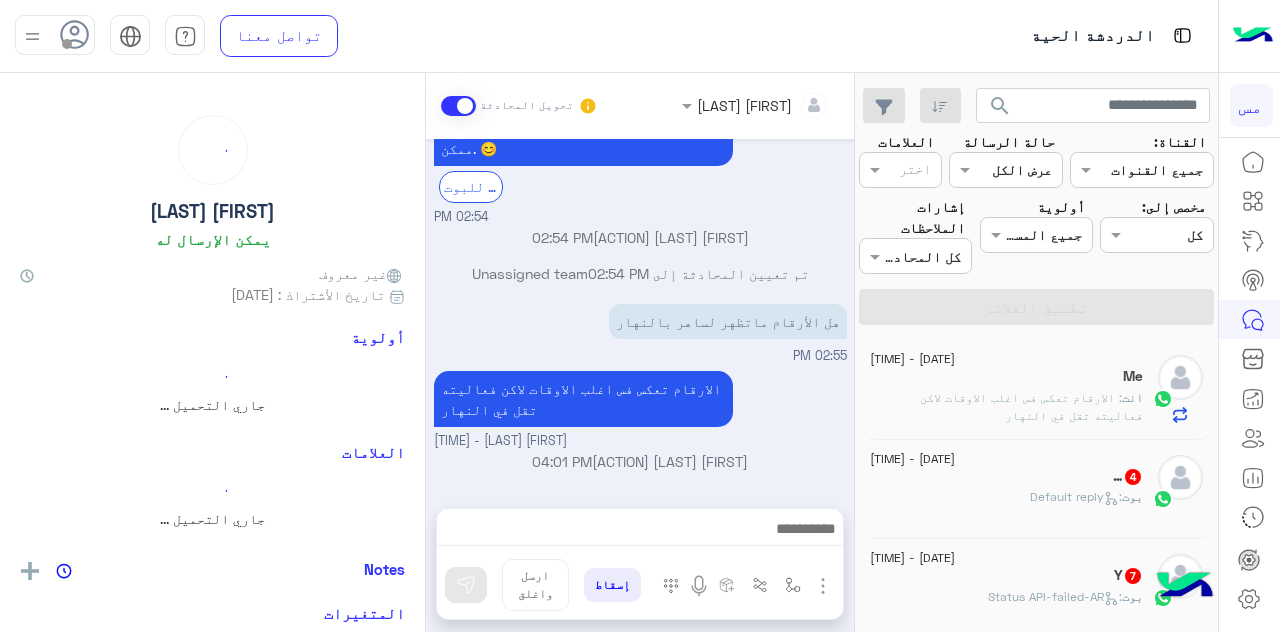 click on "[DATE] - [TIME]" 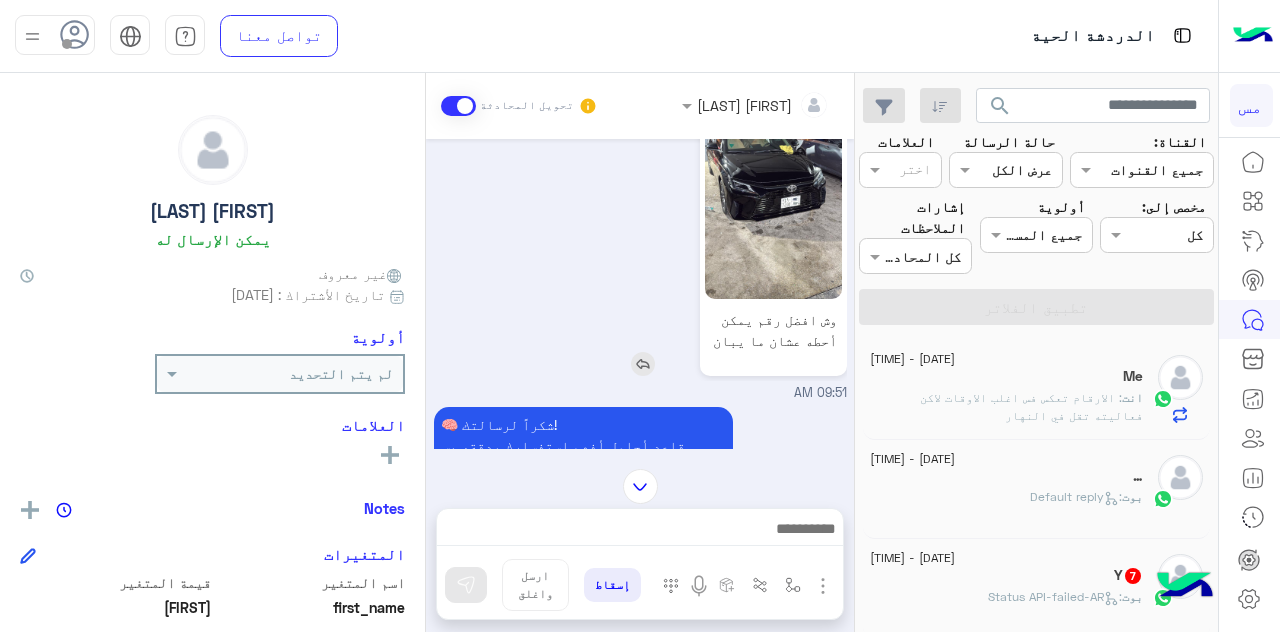 scroll, scrollTop: 778, scrollLeft: 0, axis: vertical 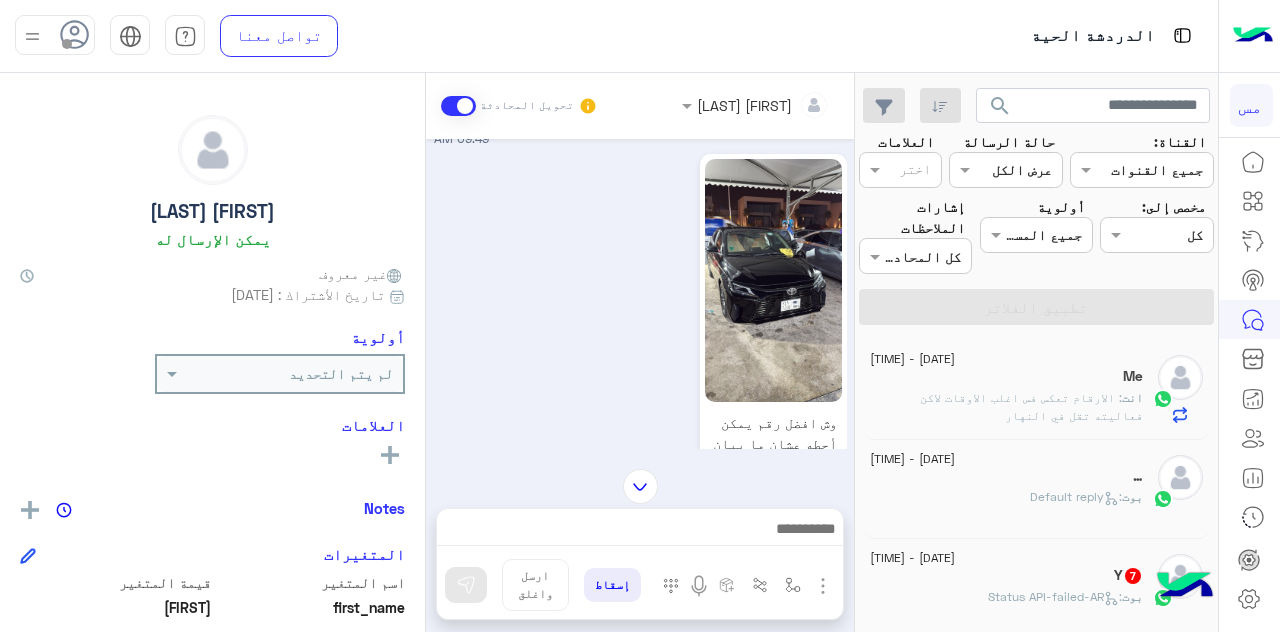 click 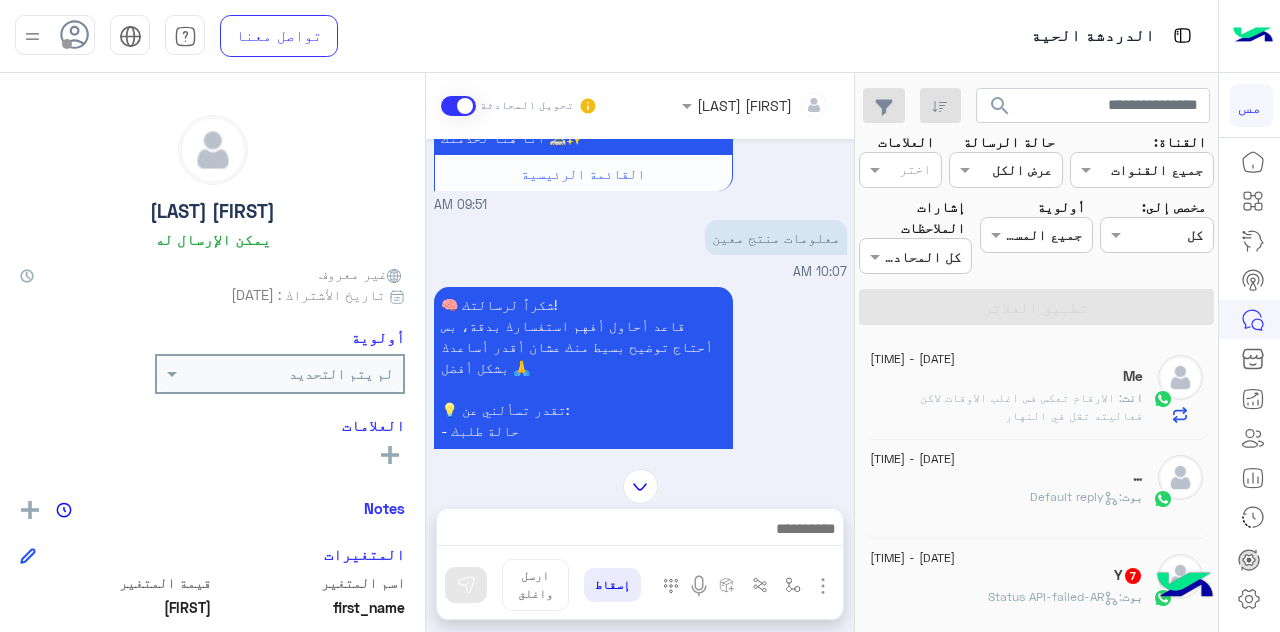 scroll, scrollTop: 1478, scrollLeft: 0, axis: vertical 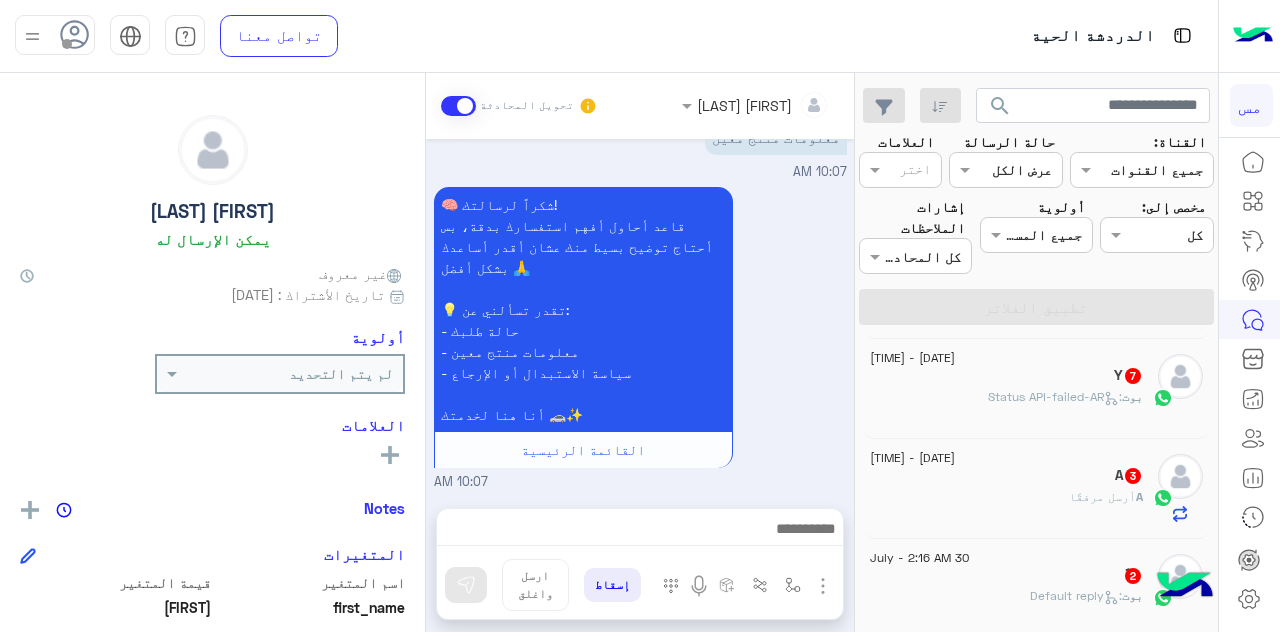 click on "بوت :   Status API-failed-AR" 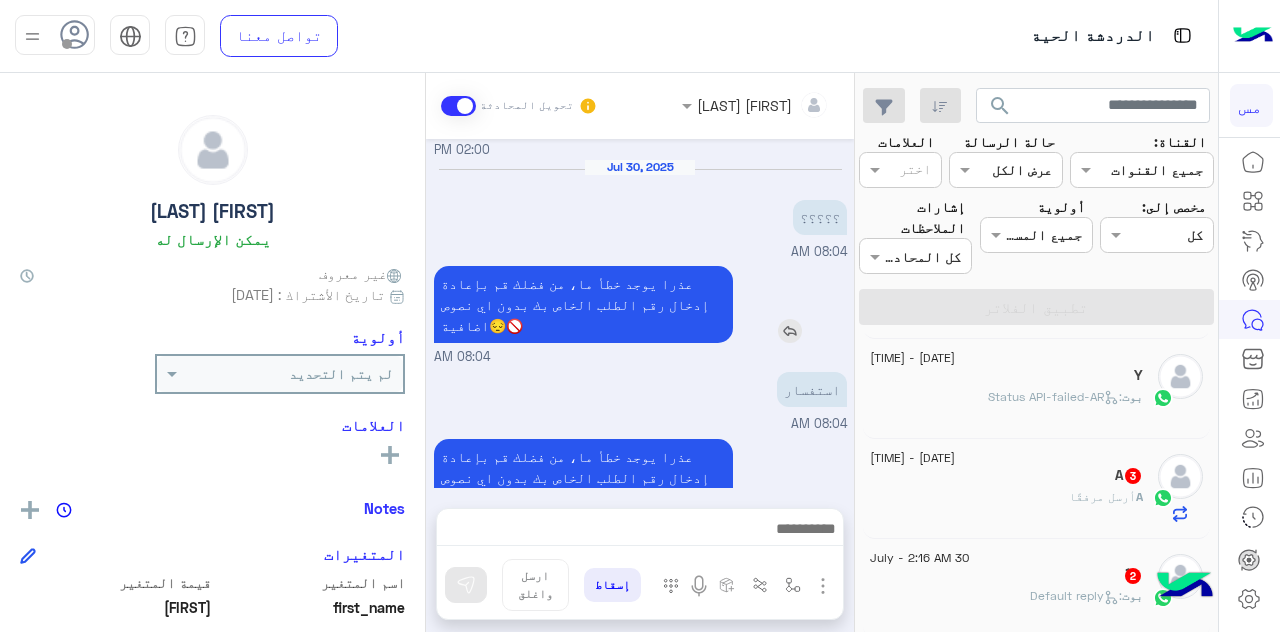 scroll, scrollTop: 2117, scrollLeft: 0, axis: vertical 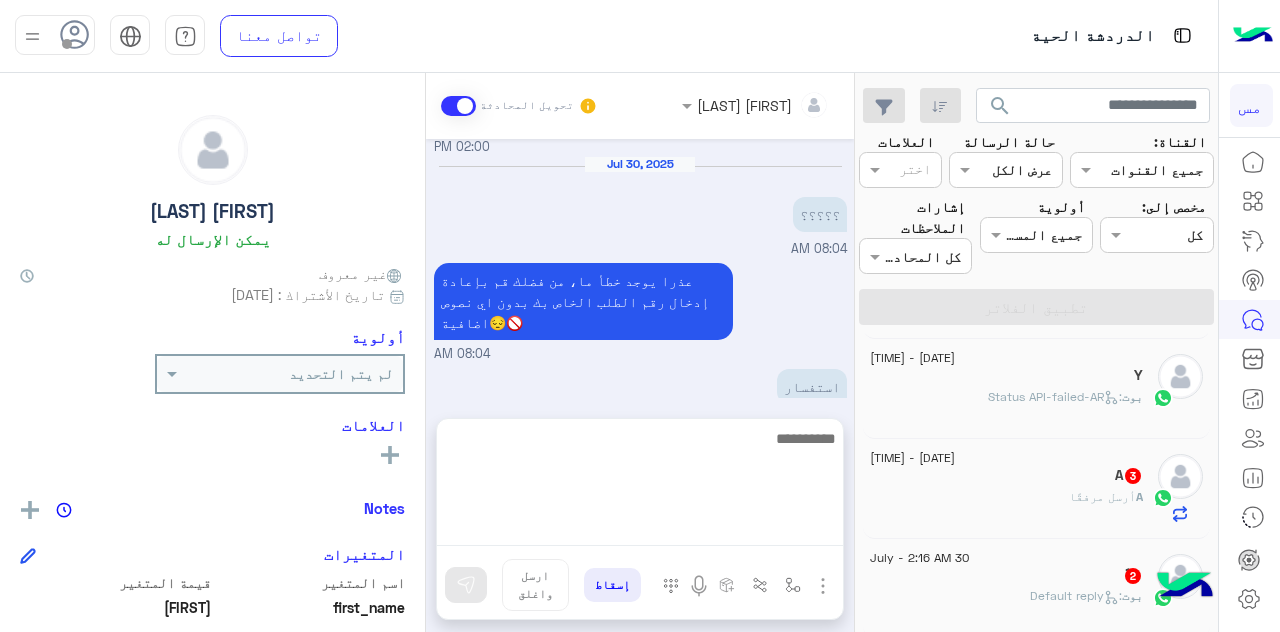 click at bounding box center (640, 486) 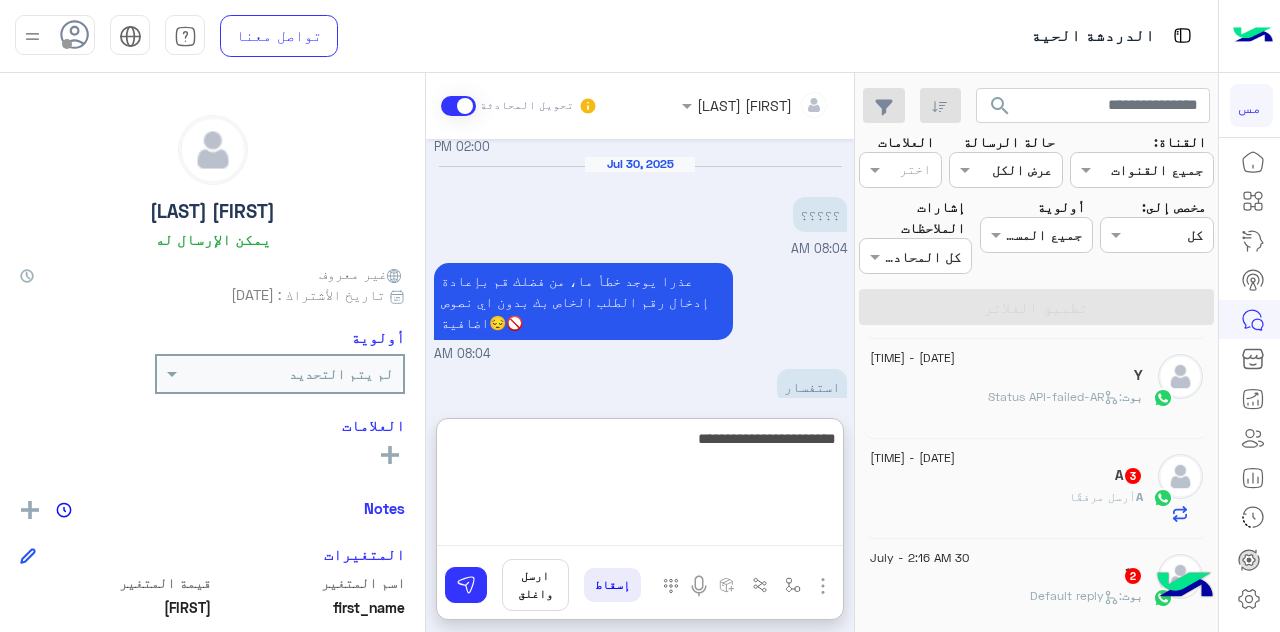 type on "**********" 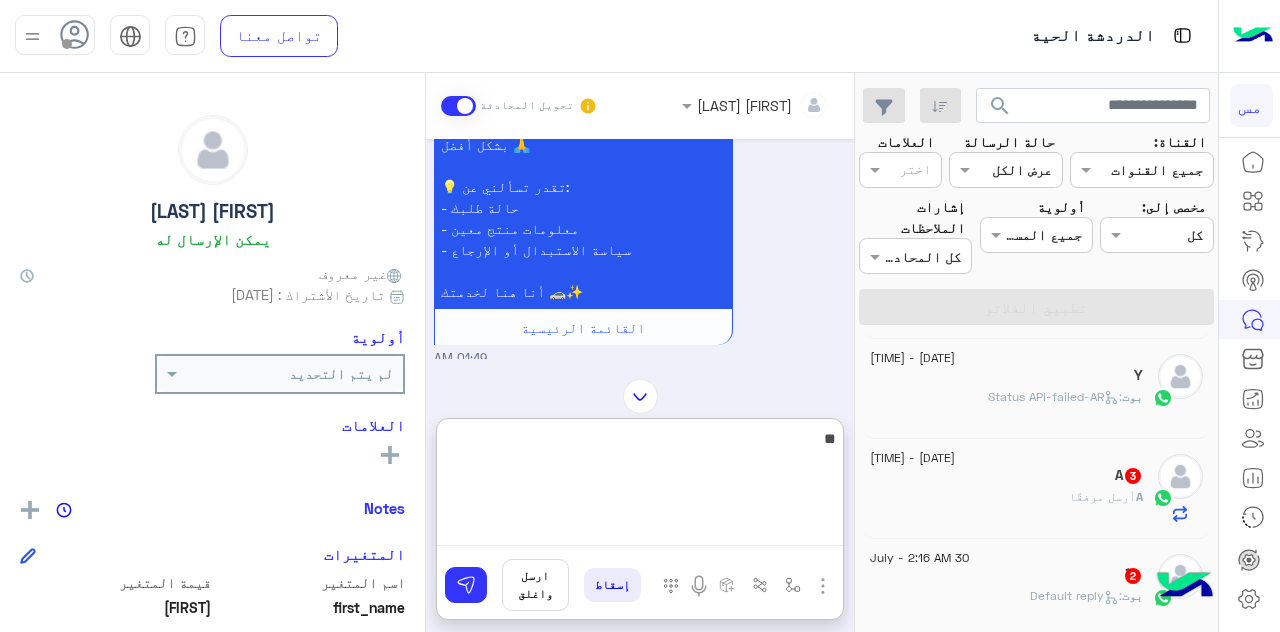 scroll, scrollTop: 3684, scrollLeft: 0, axis: vertical 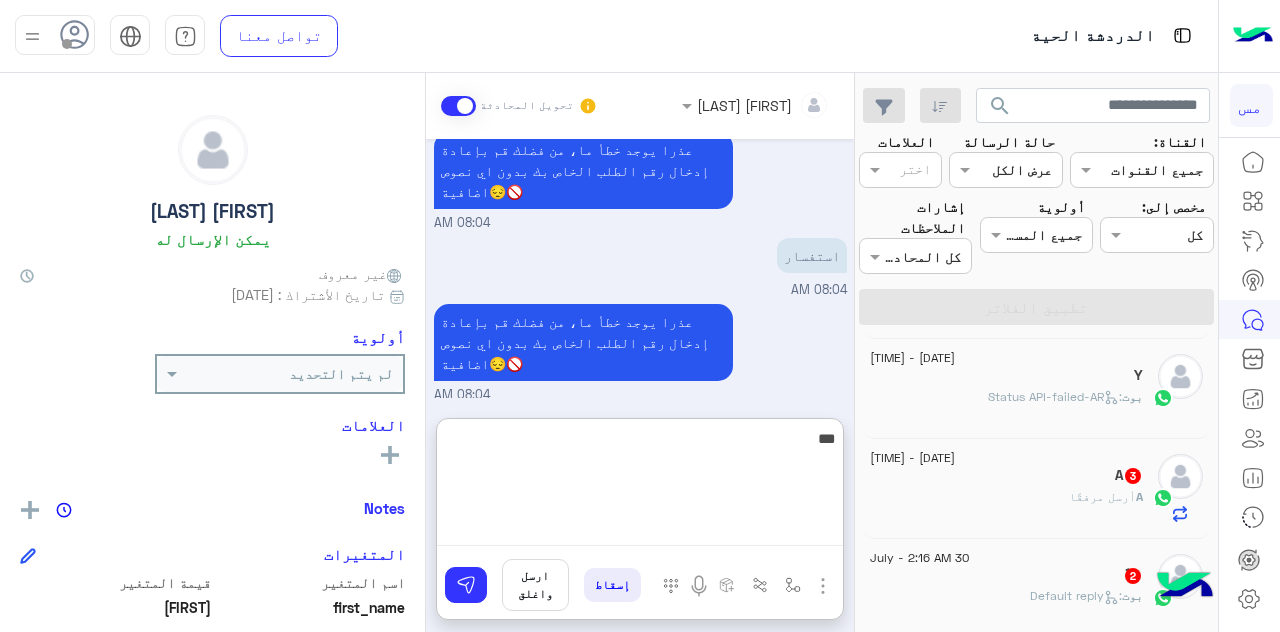 type on "****" 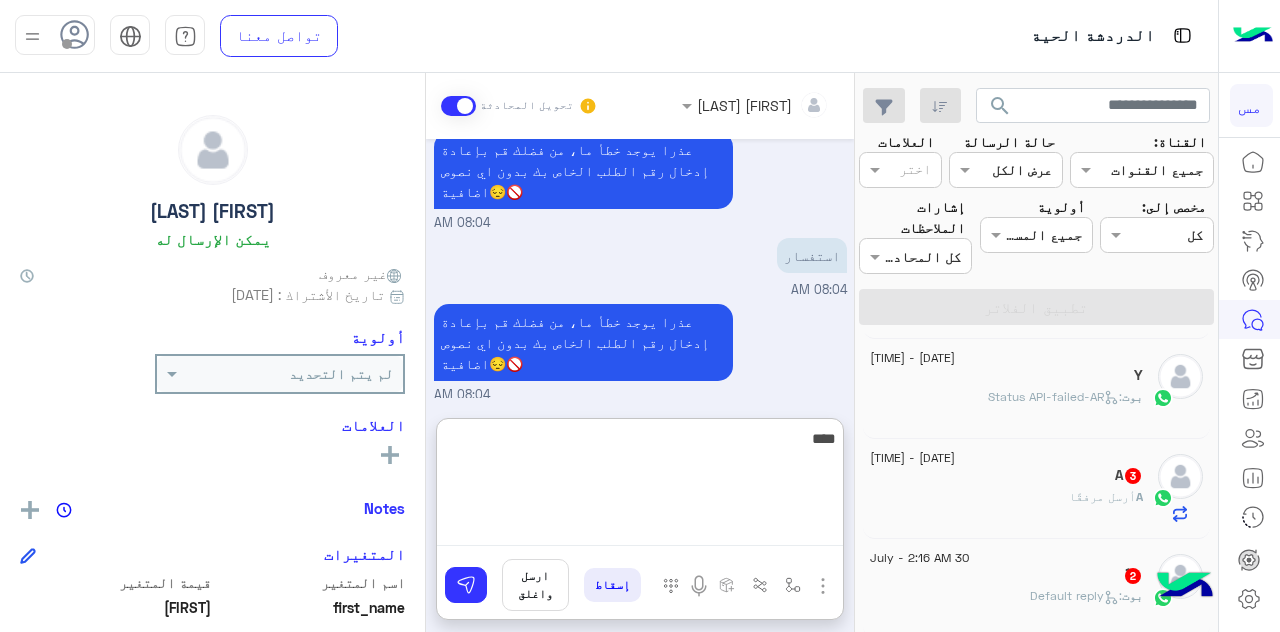 type 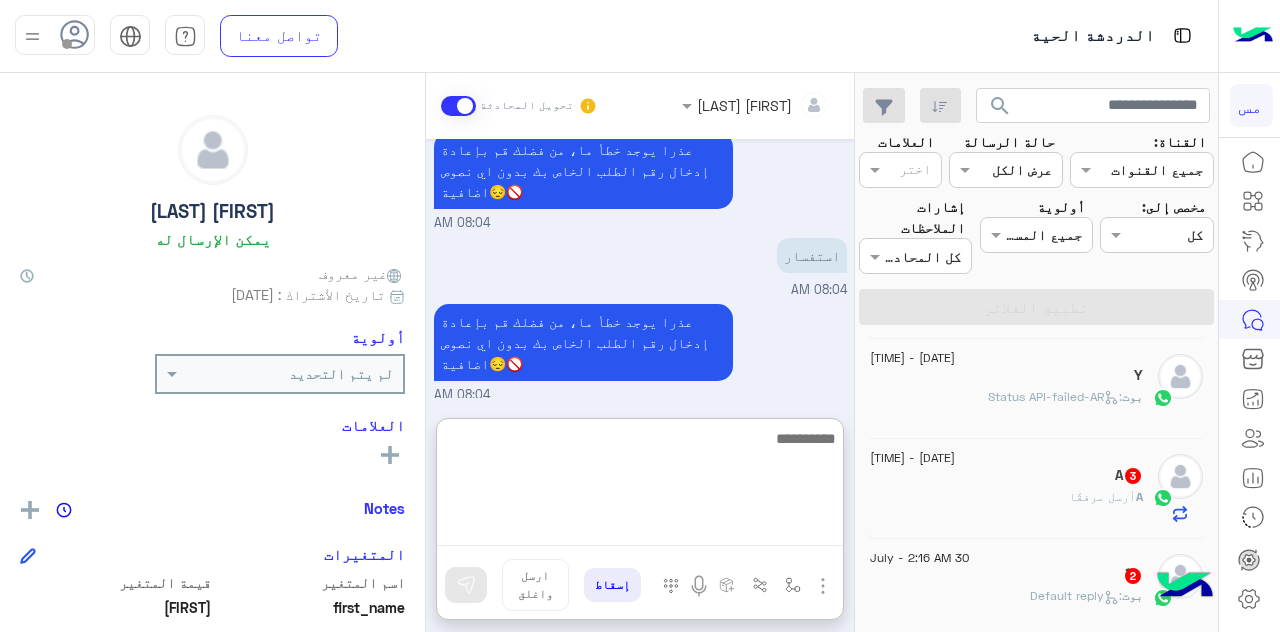 scroll, scrollTop: 3748, scrollLeft: 0, axis: vertical 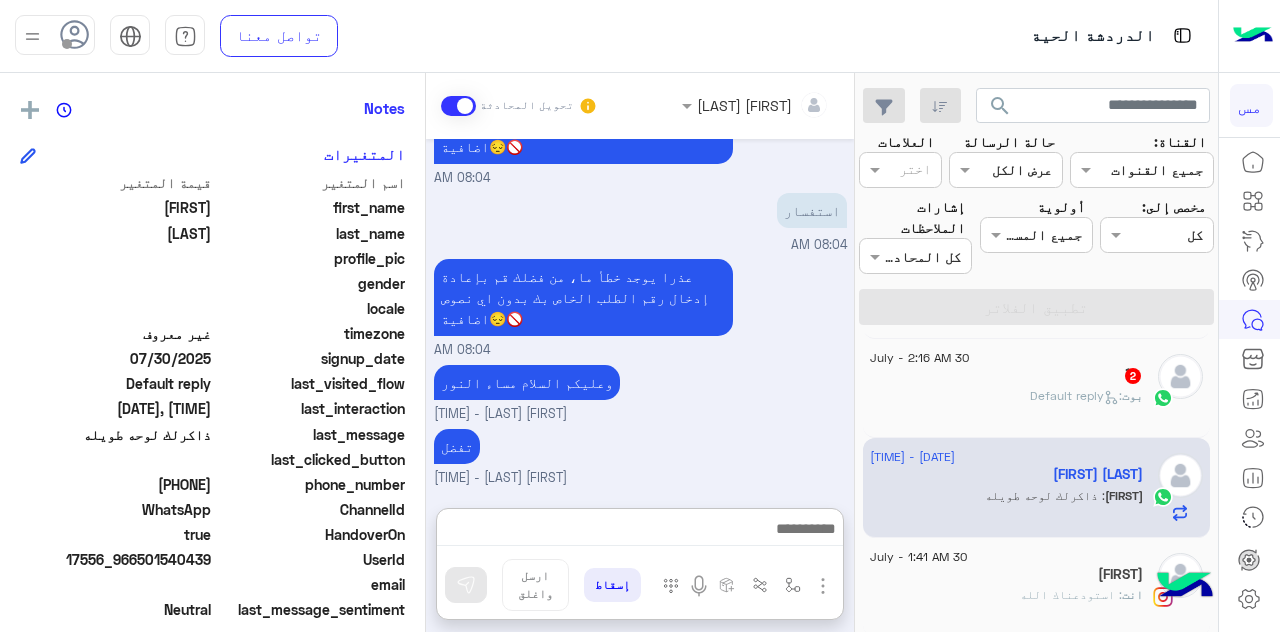 click on "بوت :   Default reply" 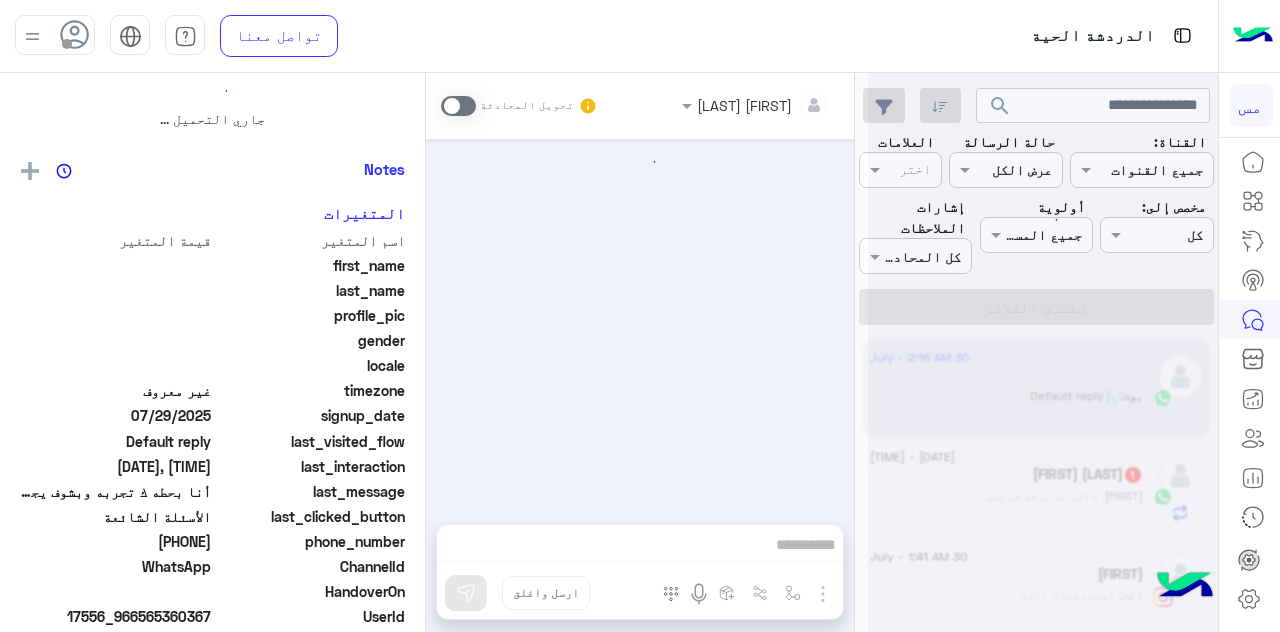 scroll, scrollTop: 0, scrollLeft: 0, axis: both 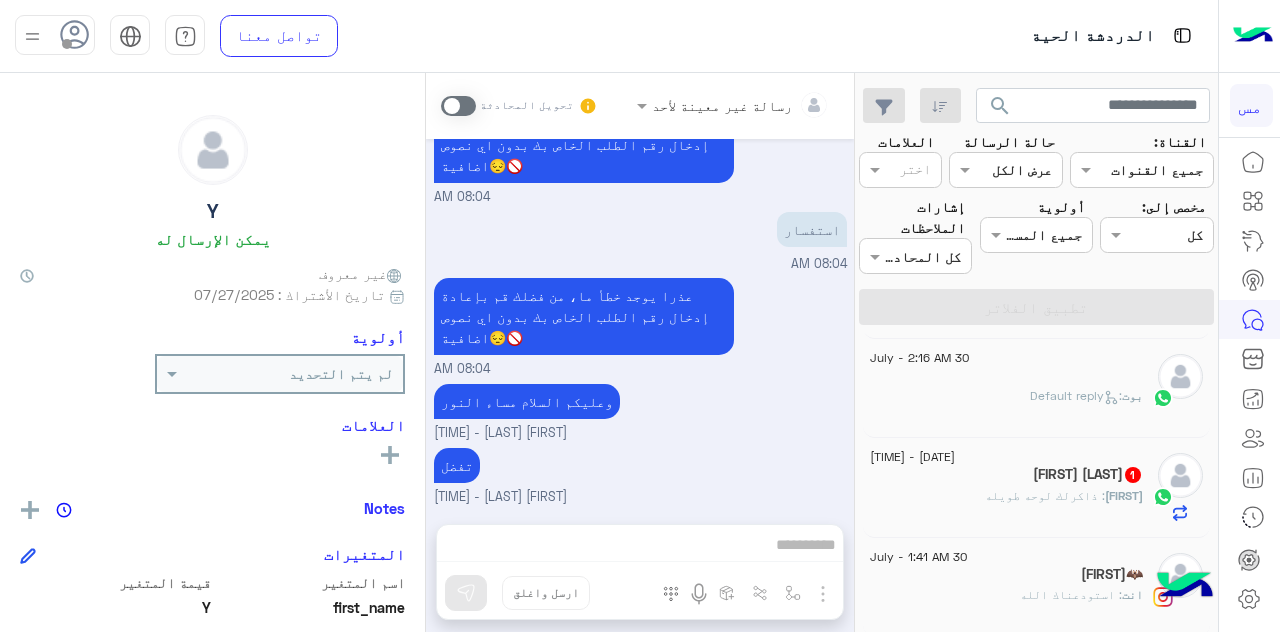 click on "بوت :   Default reply" 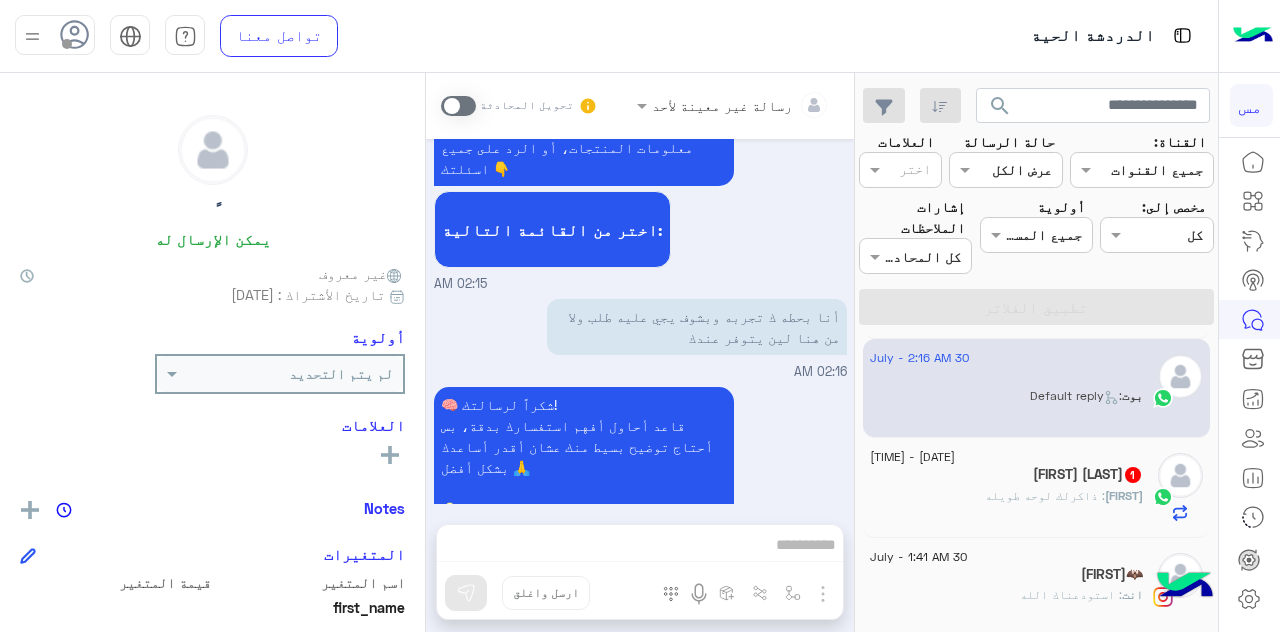 scroll, scrollTop: 852, scrollLeft: 0, axis: vertical 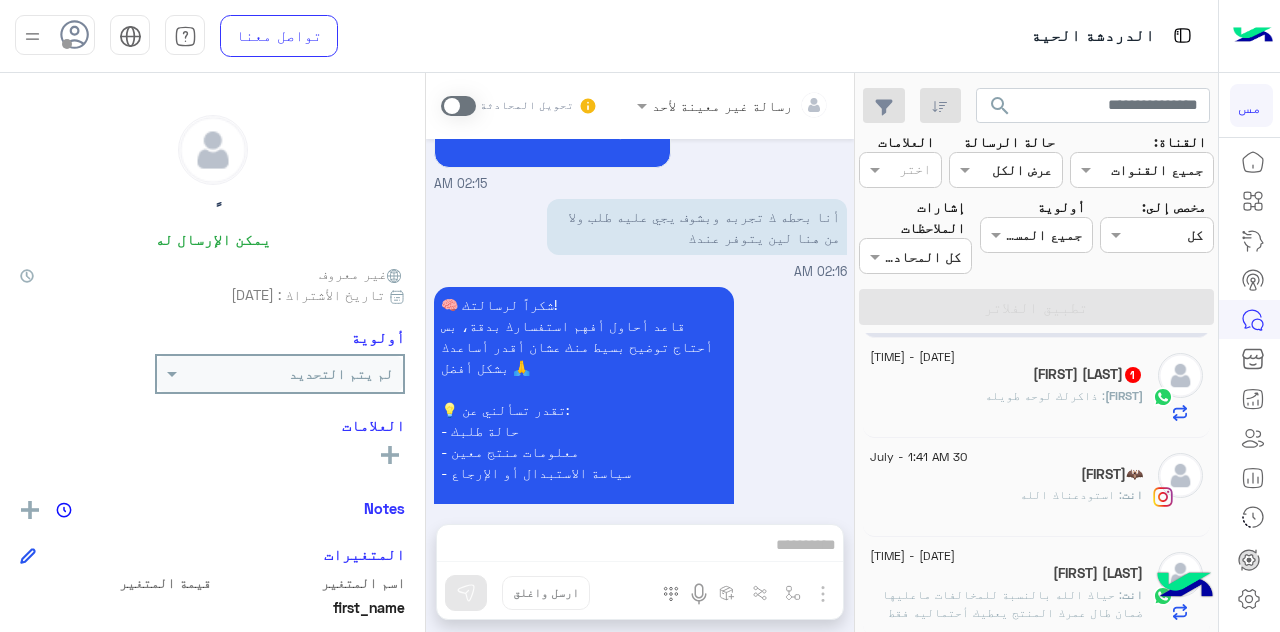 click on "[FIRST] [LAST]  1" 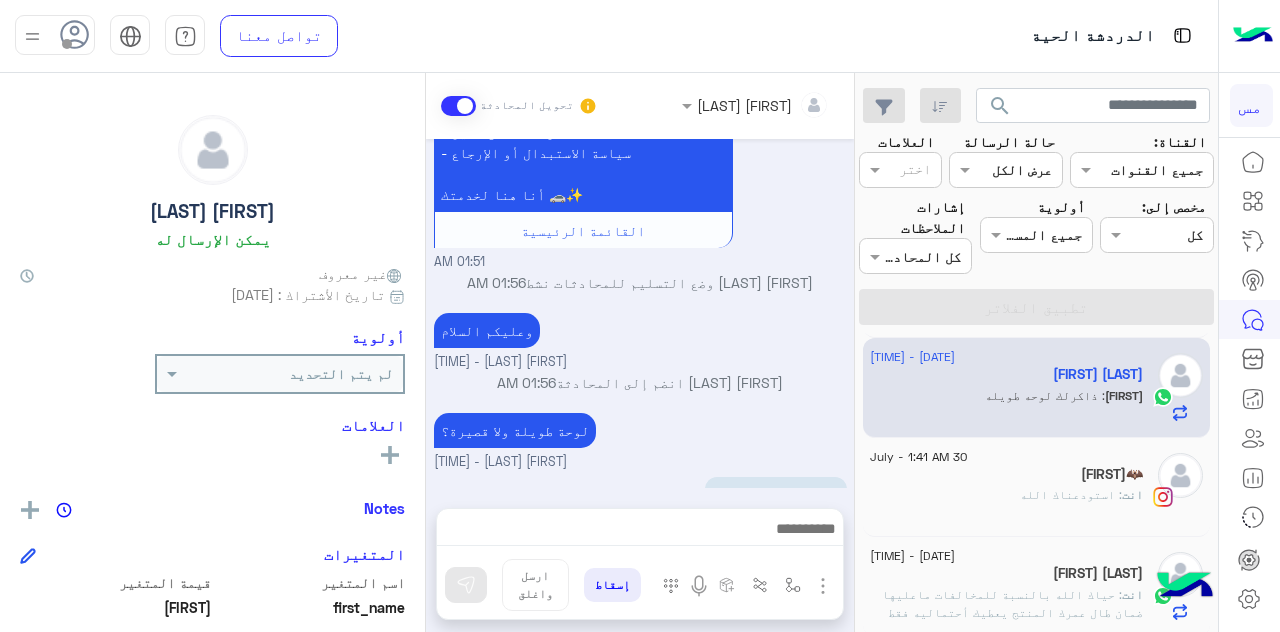 scroll, scrollTop: 1098, scrollLeft: 0, axis: vertical 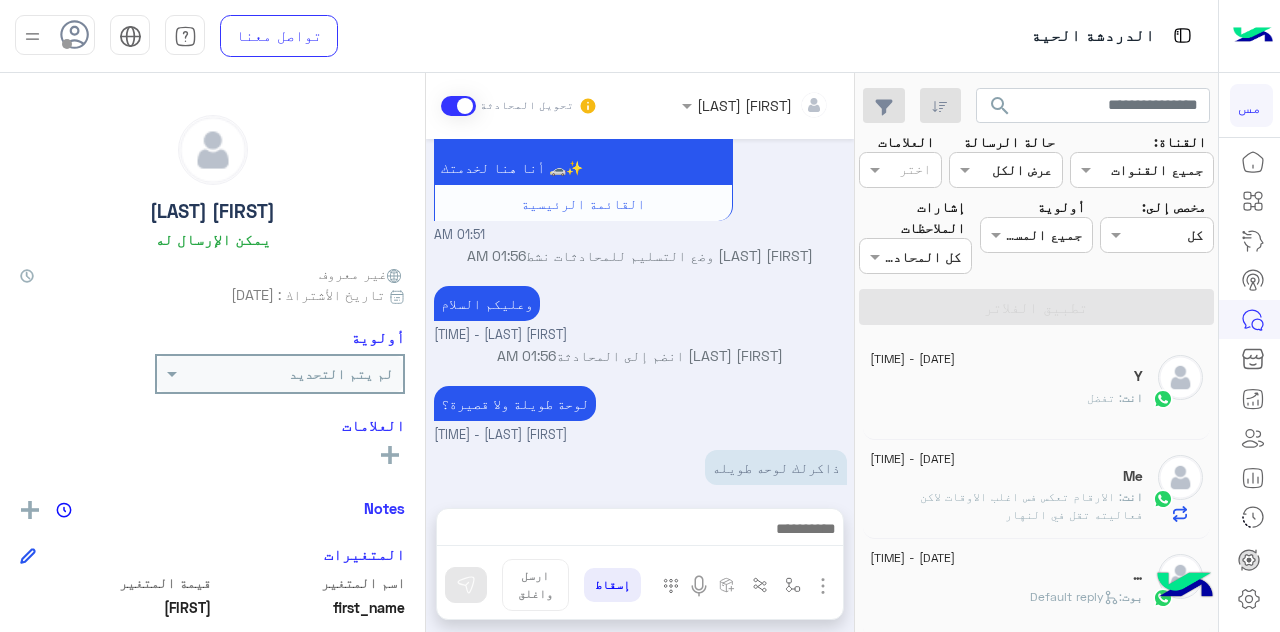 click on "Y" 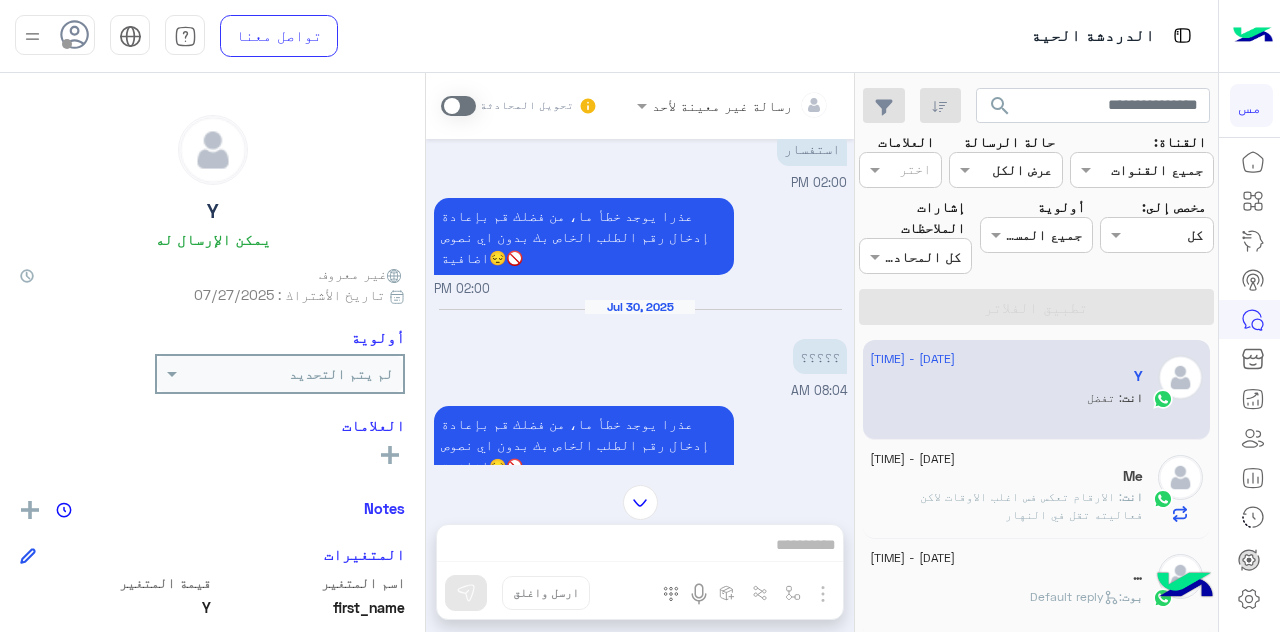 scroll, scrollTop: 519, scrollLeft: 0, axis: vertical 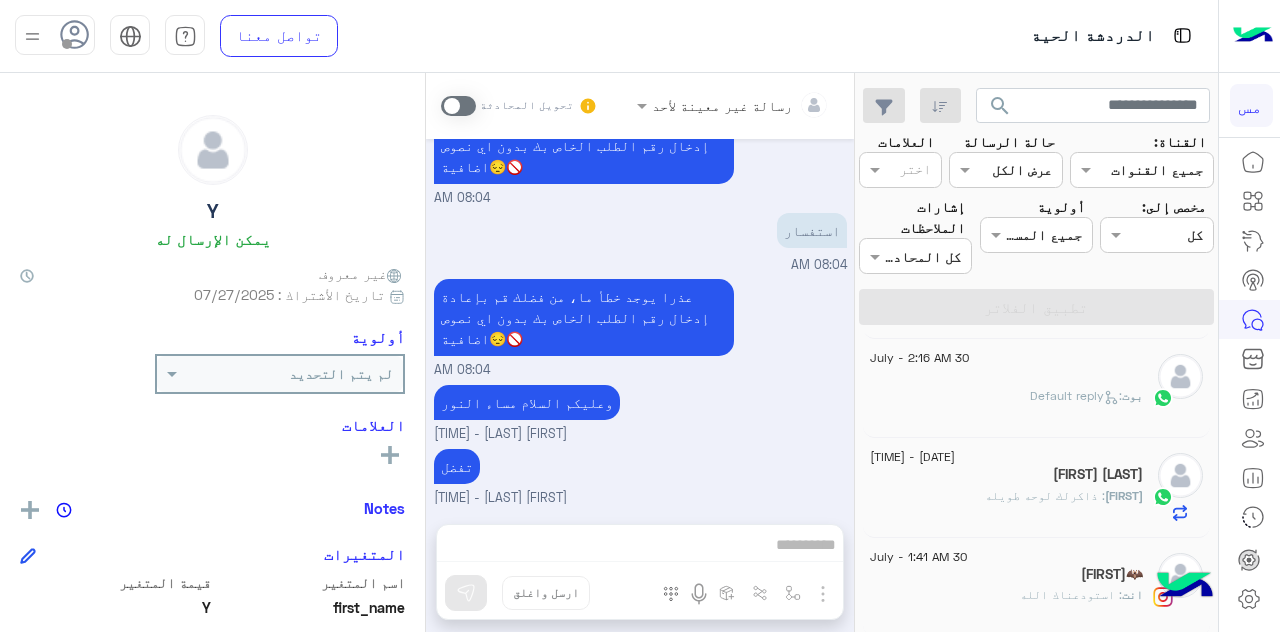 click on "[FIRST] [LAST]" 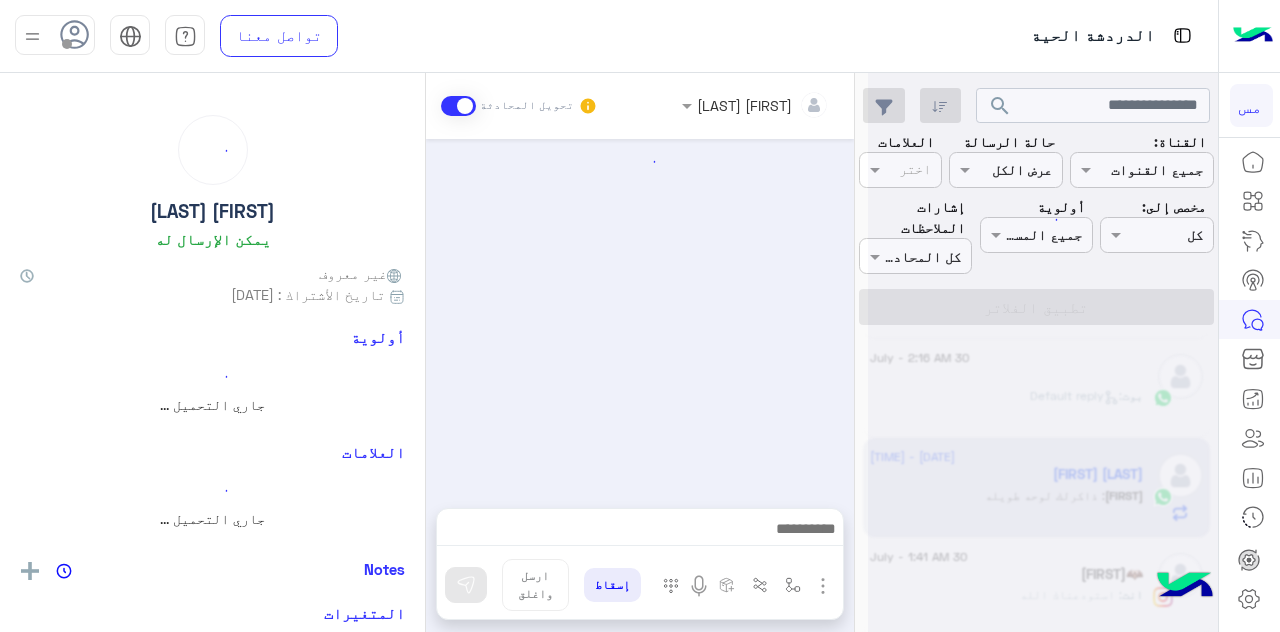 scroll, scrollTop: 1098, scrollLeft: 0, axis: vertical 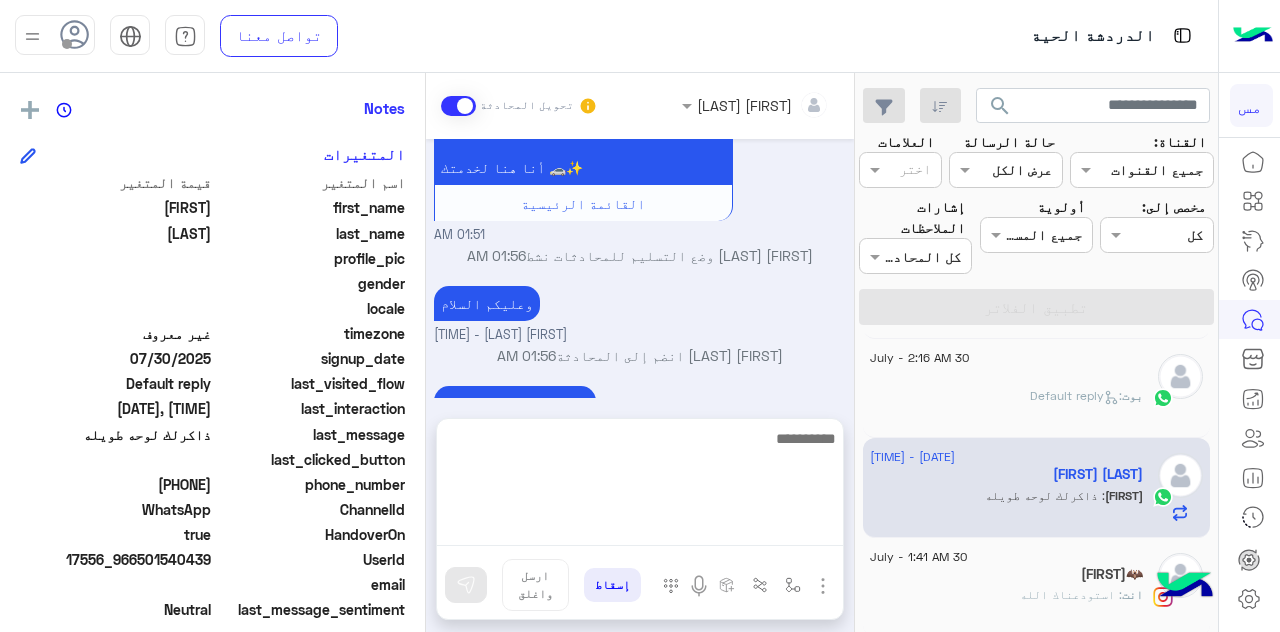 click at bounding box center (640, 486) 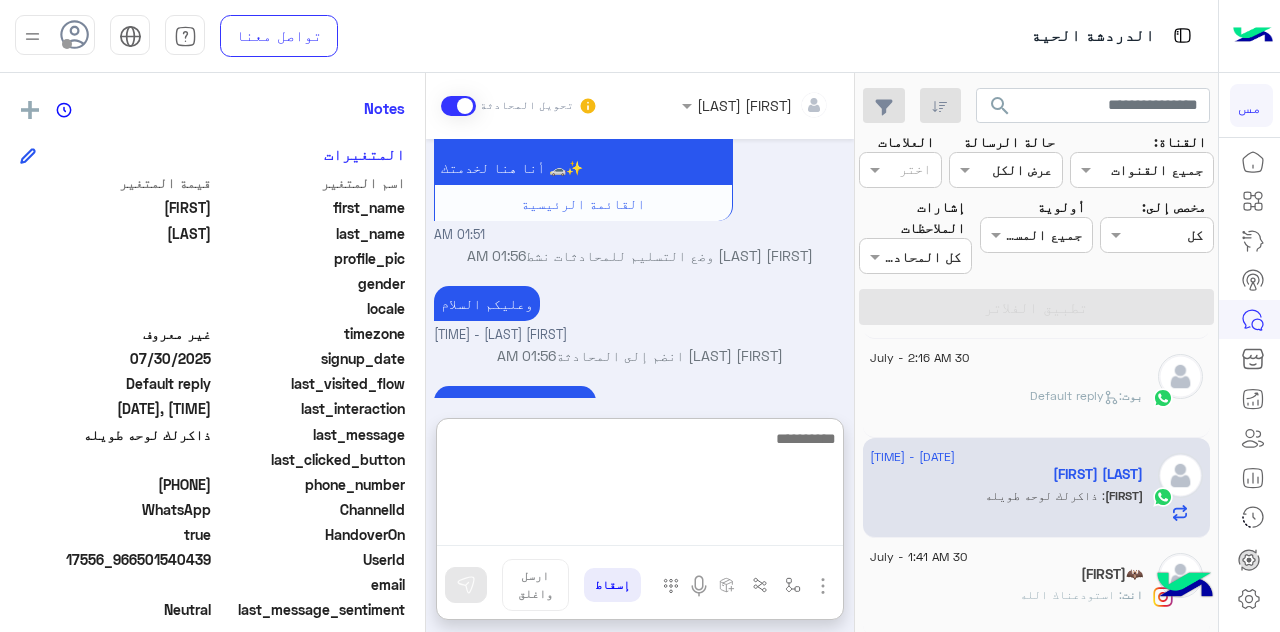 click at bounding box center [640, 486] 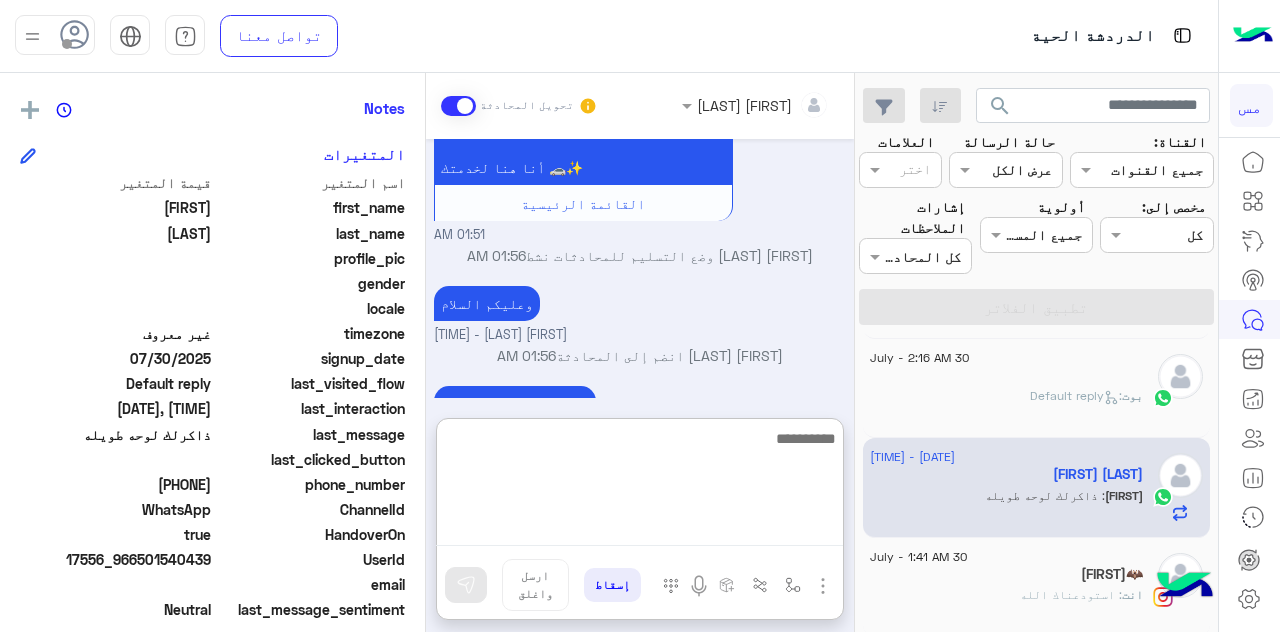 scroll, scrollTop: 0, scrollLeft: 0, axis: both 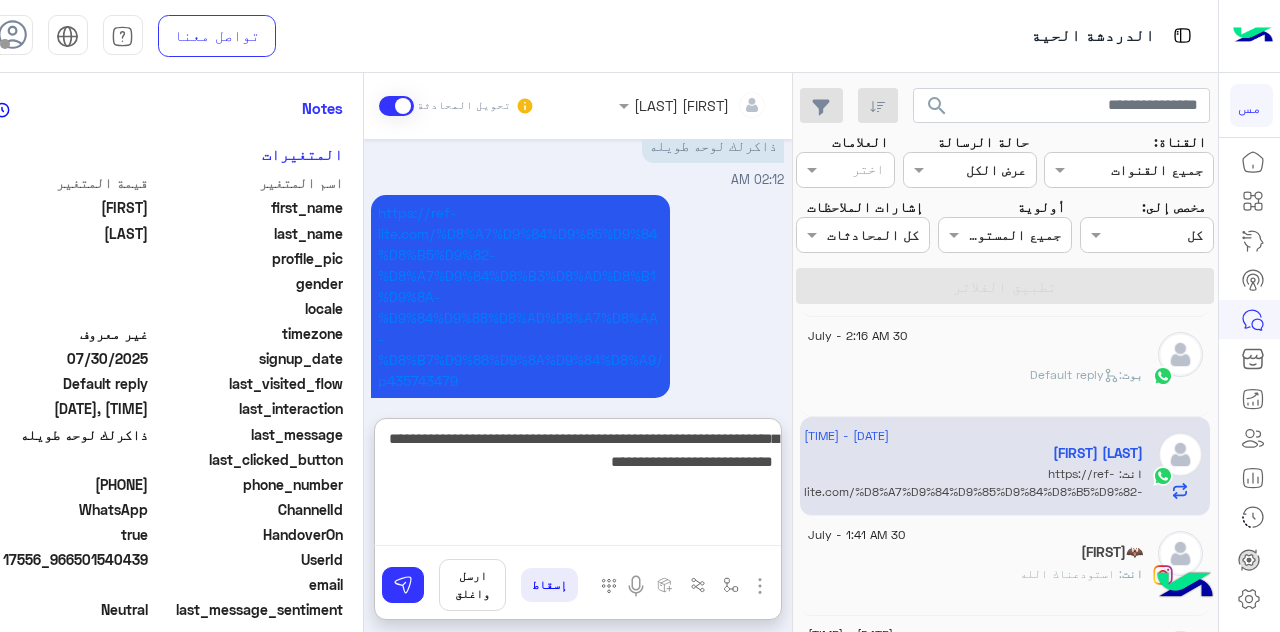 type on "**********" 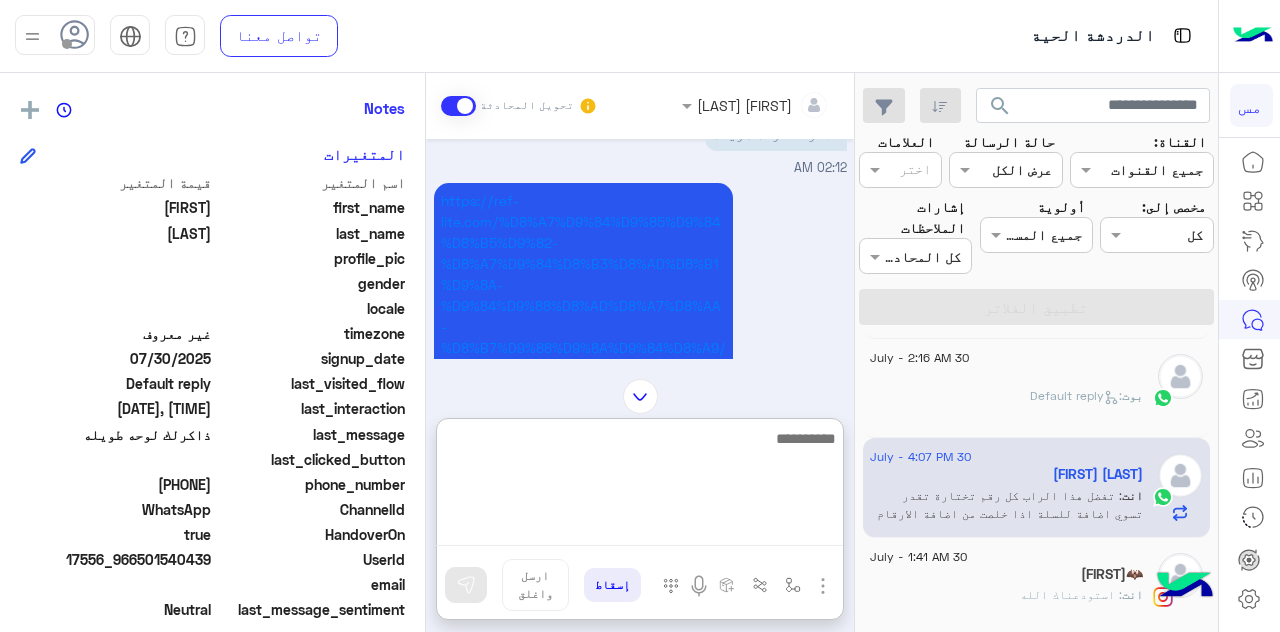 scroll, scrollTop: 1525, scrollLeft: 0, axis: vertical 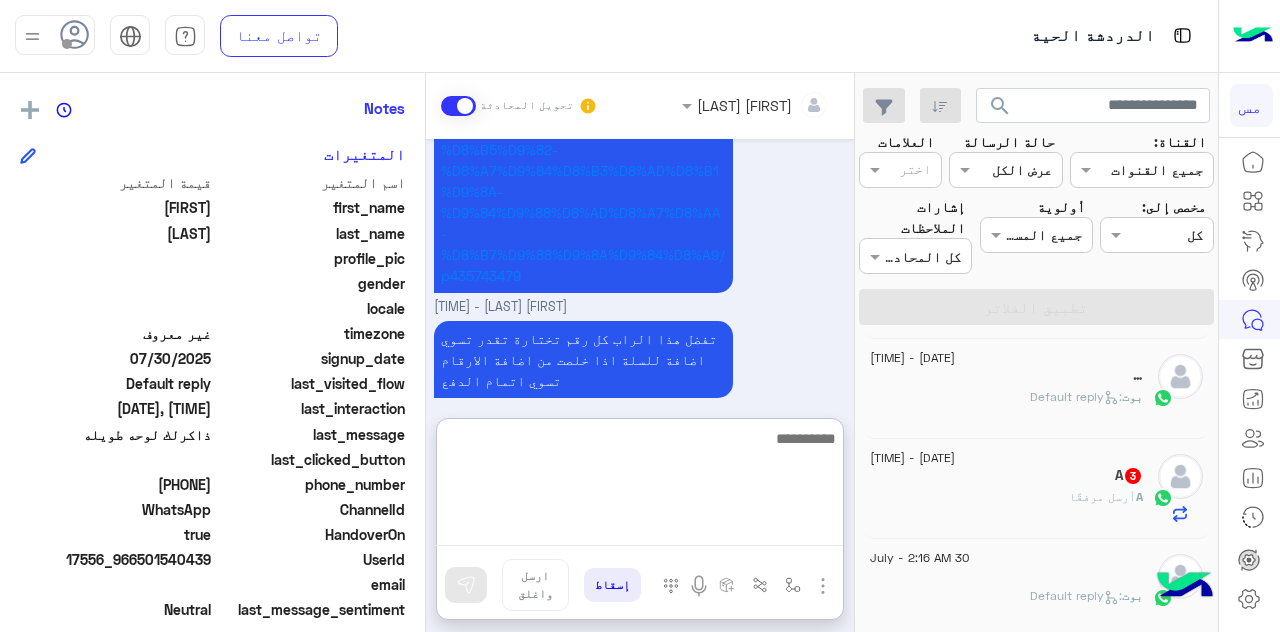 click on "[FIRST]  أرسل مرفقًا" 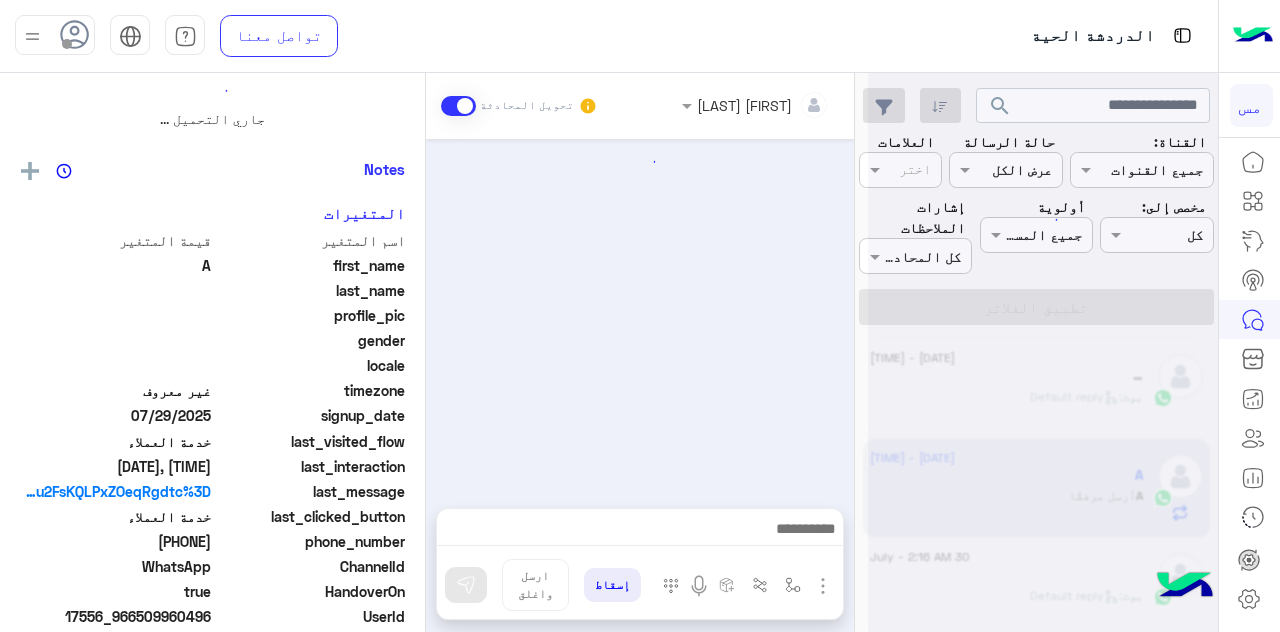 scroll, scrollTop: 0, scrollLeft: 0, axis: both 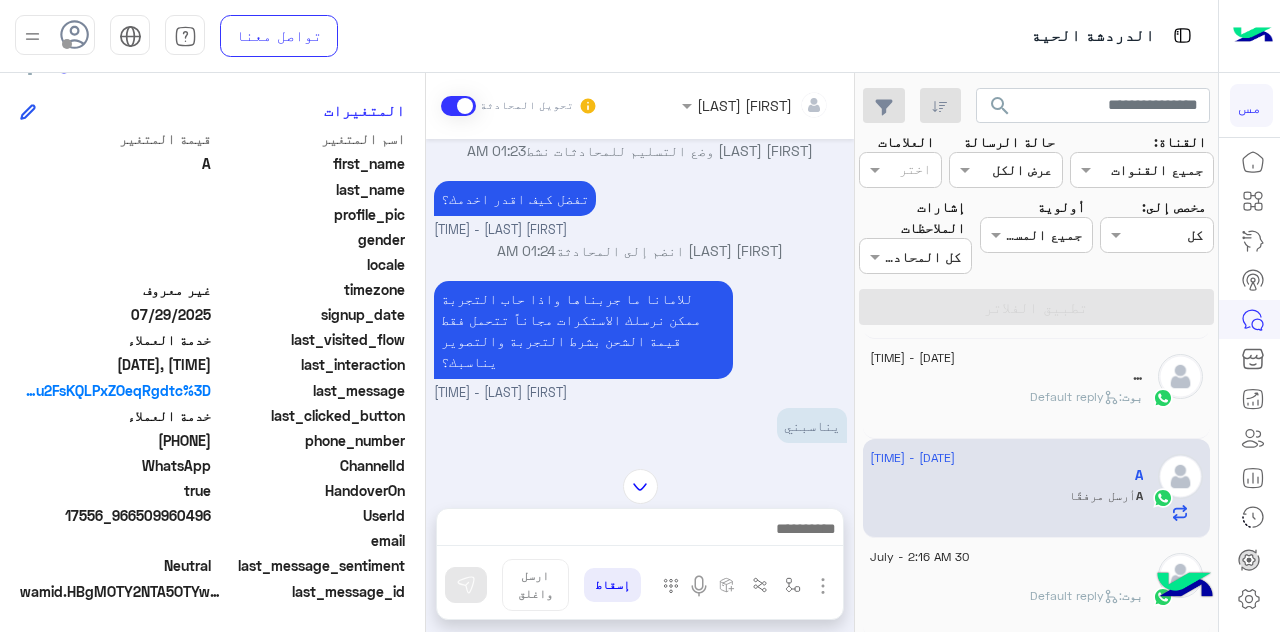click at bounding box center (639, 531) 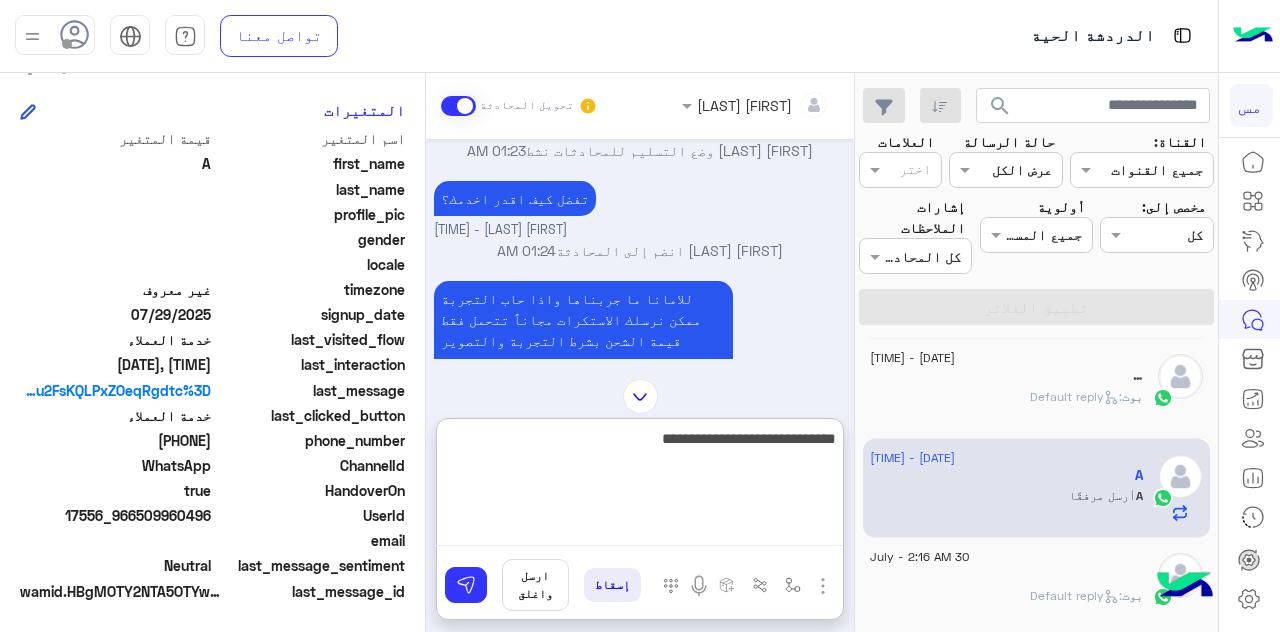 type on "**********" 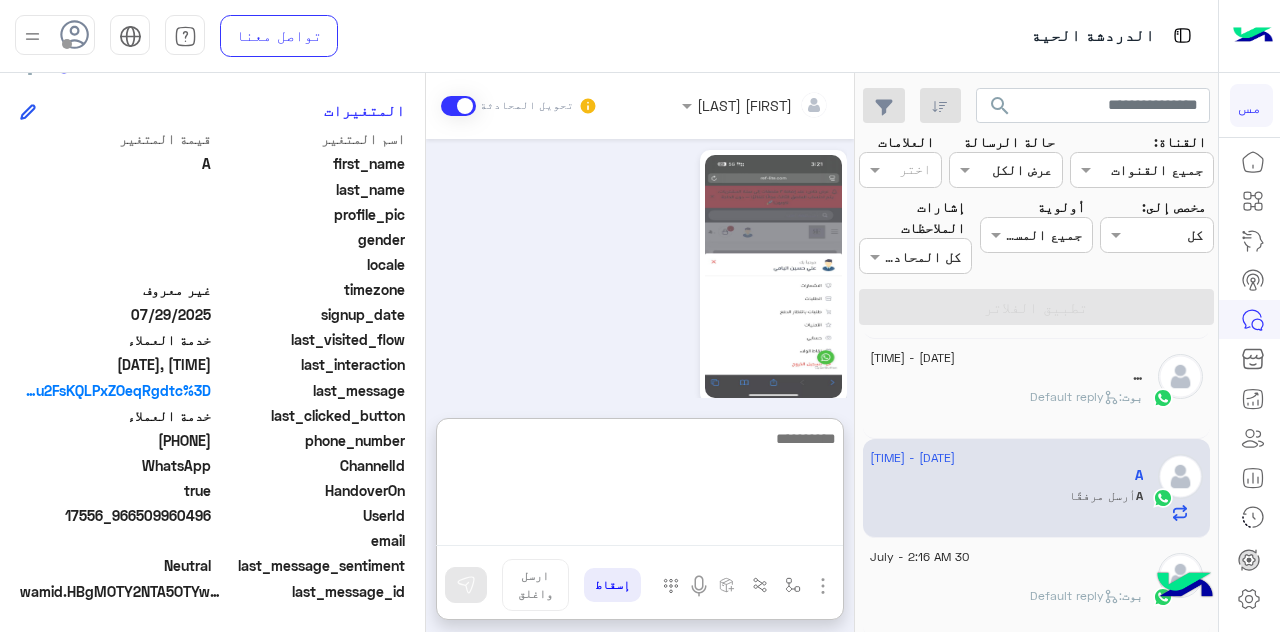 scroll, scrollTop: 1145, scrollLeft: 0, axis: vertical 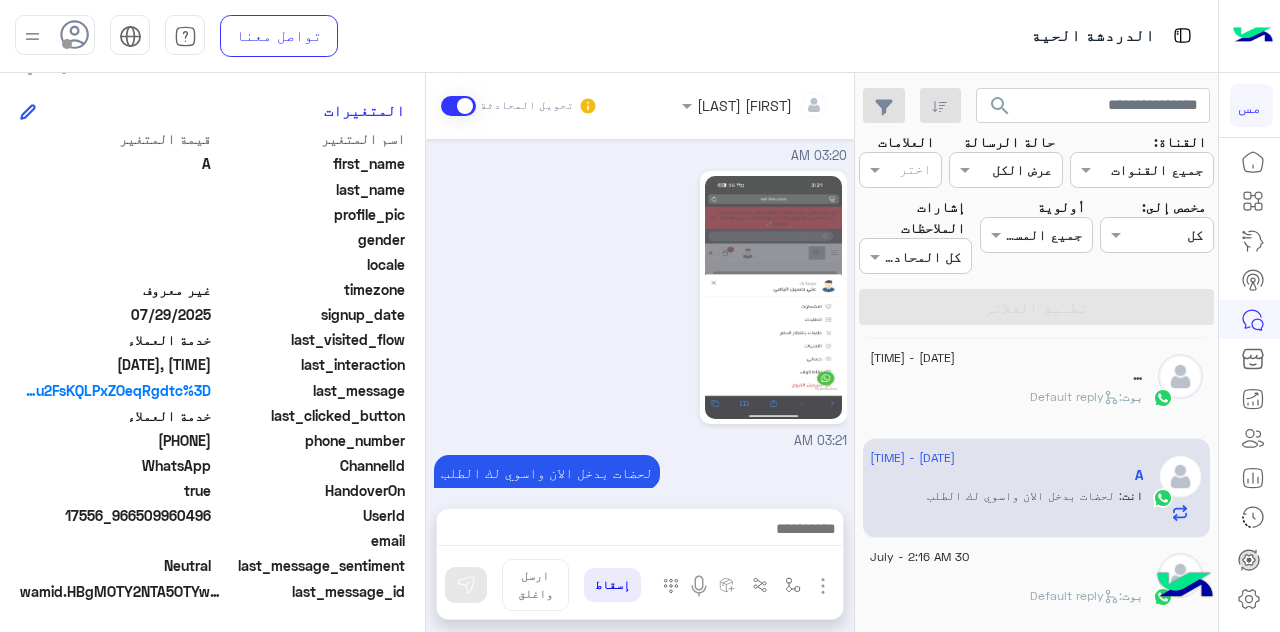 drag, startPoint x: 117, startPoint y: 437, endPoint x: 210, endPoint y: 437, distance: 93 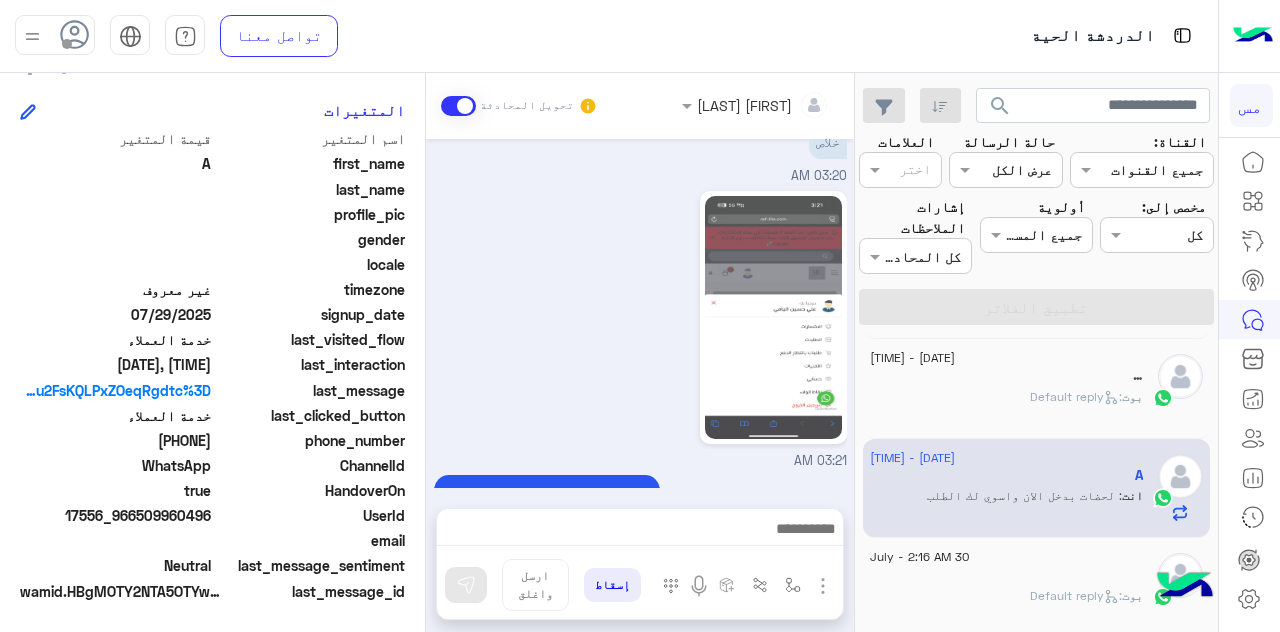 scroll, scrollTop: 1155, scrollLeft: 0, axis: vertical 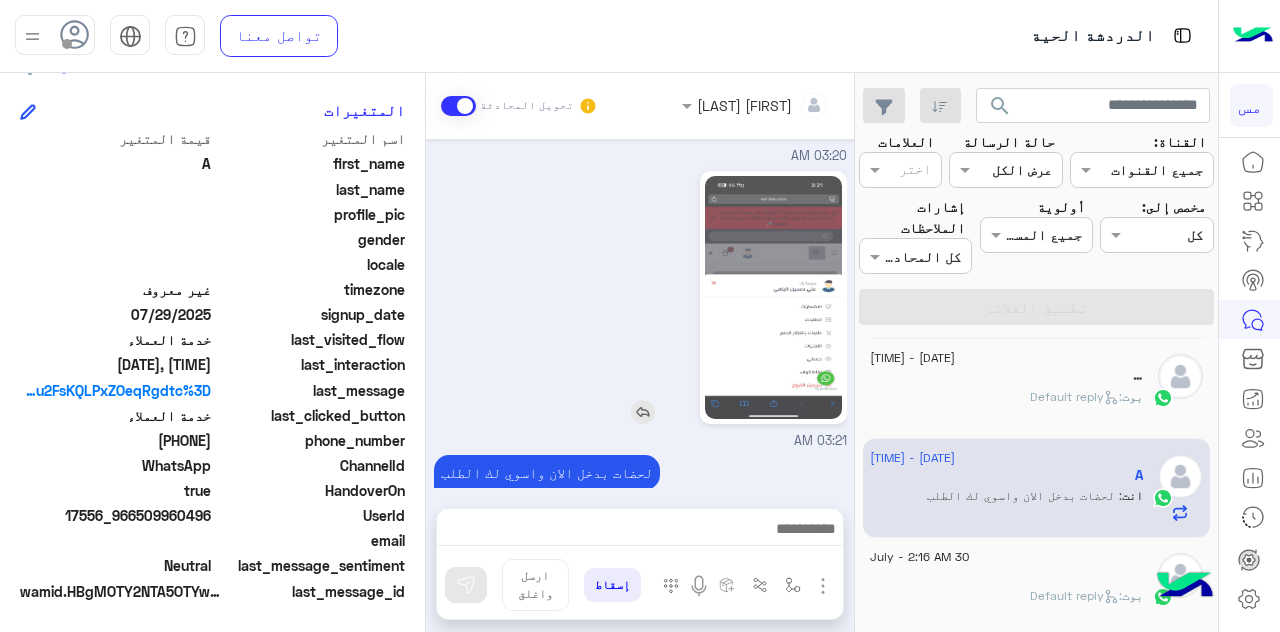 click 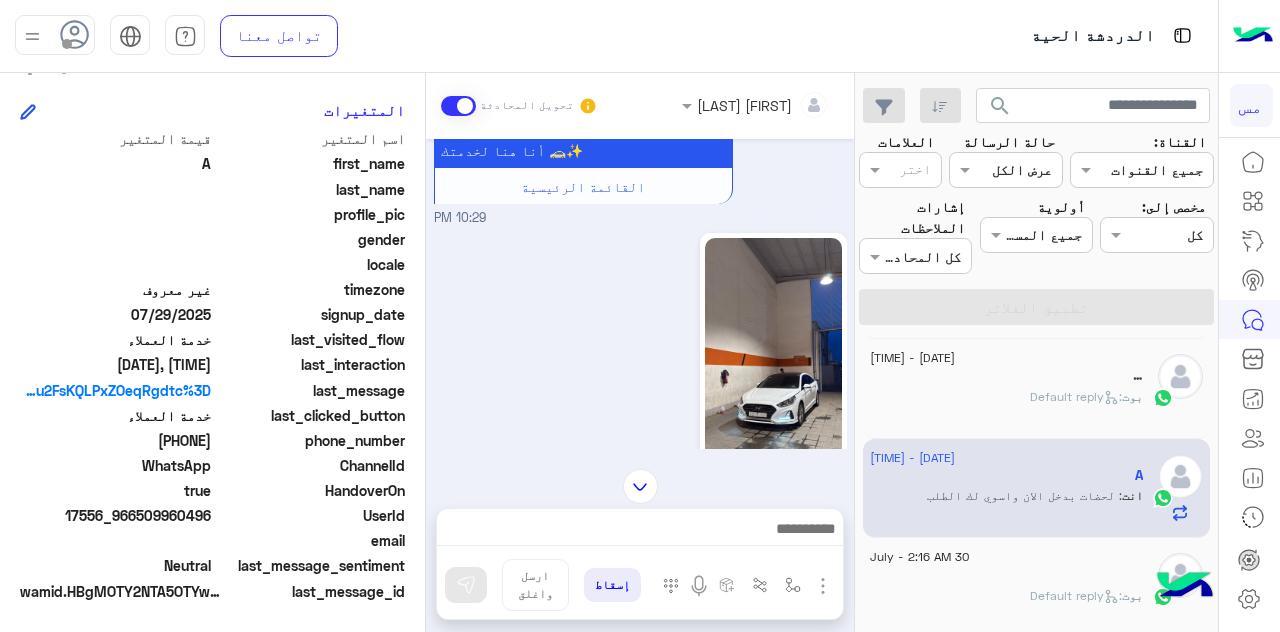 scroll, scrollTop: 791, scrollLeft: 0, axis: vertical 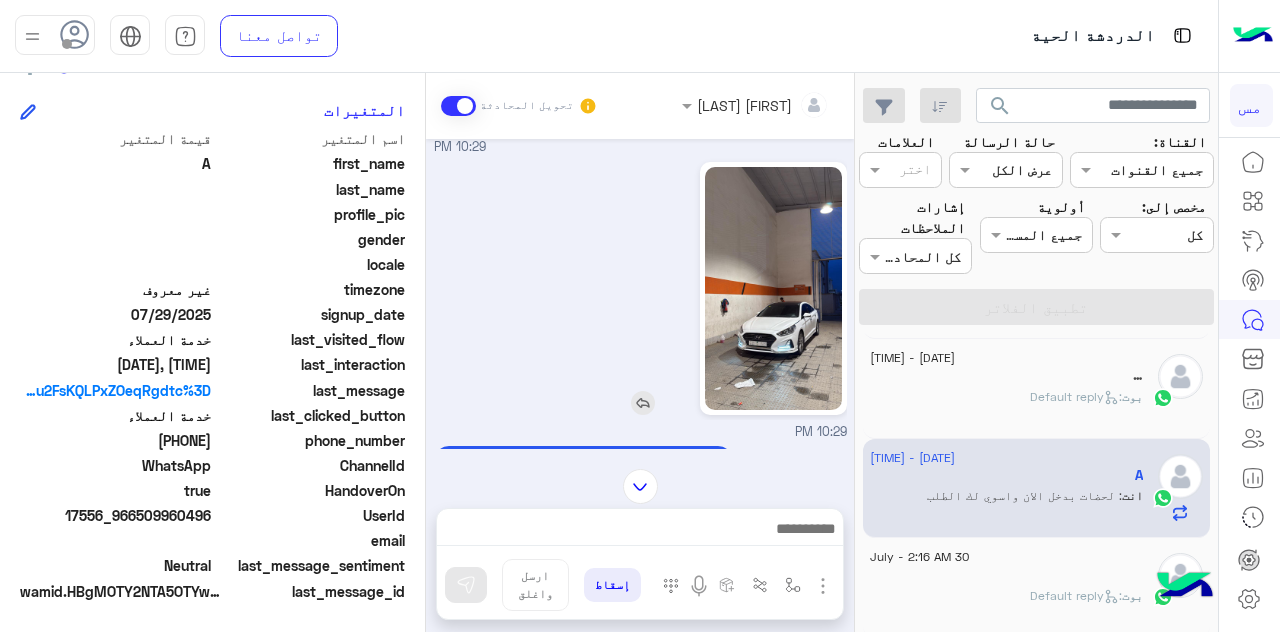 click 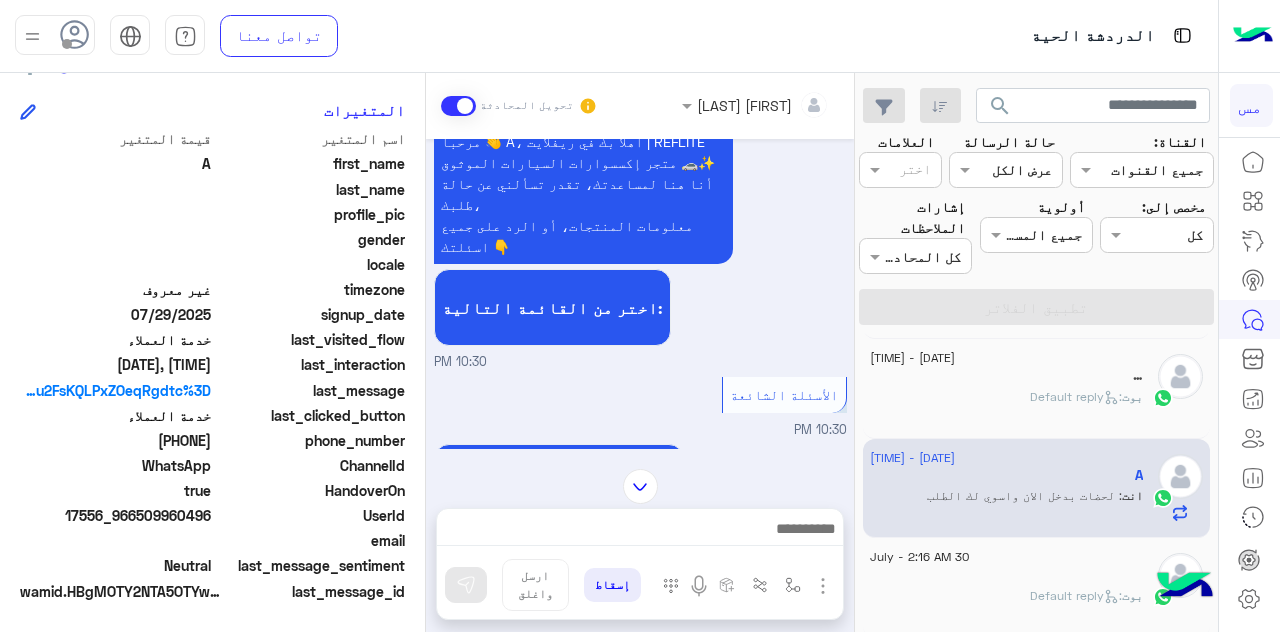 click at bounding box center (640, 486) 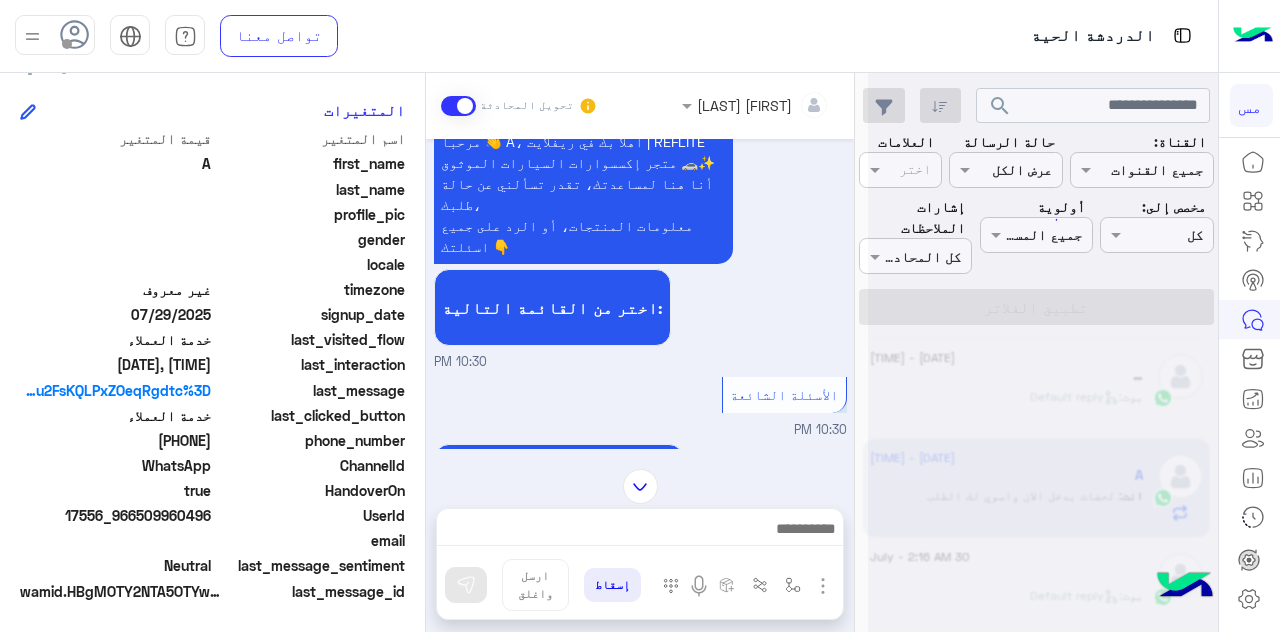 scroll, scrollTop: 3721, scrollLeft: 0, axis: vertical 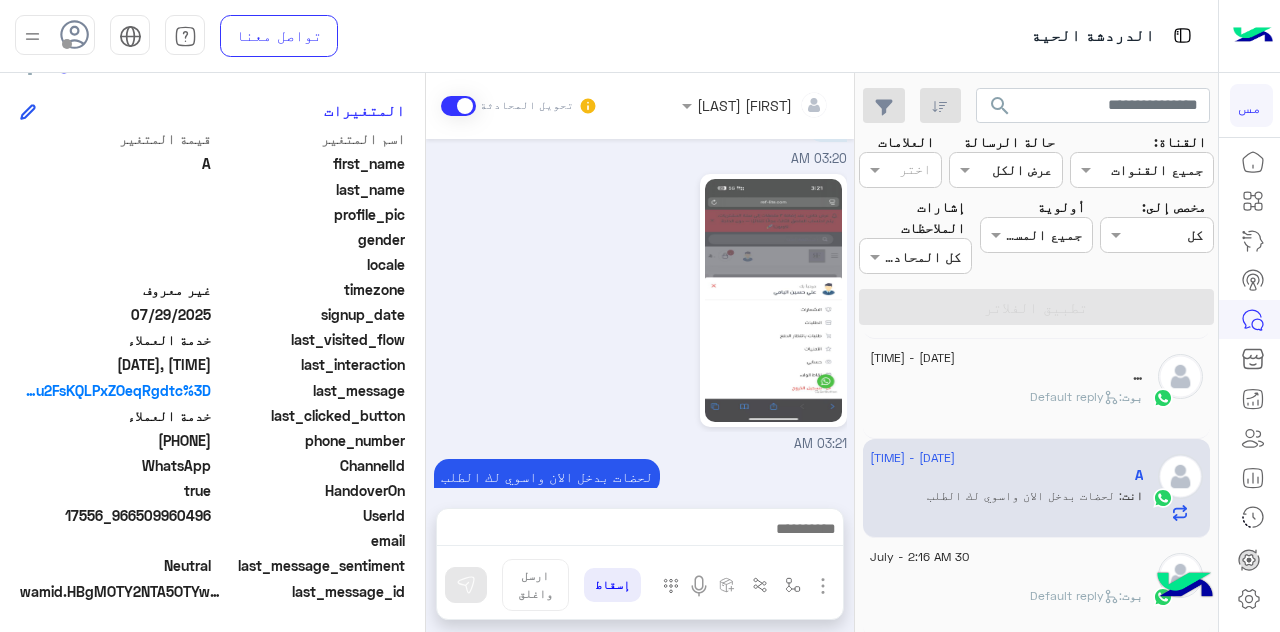 click at bounding box center [639, 531] 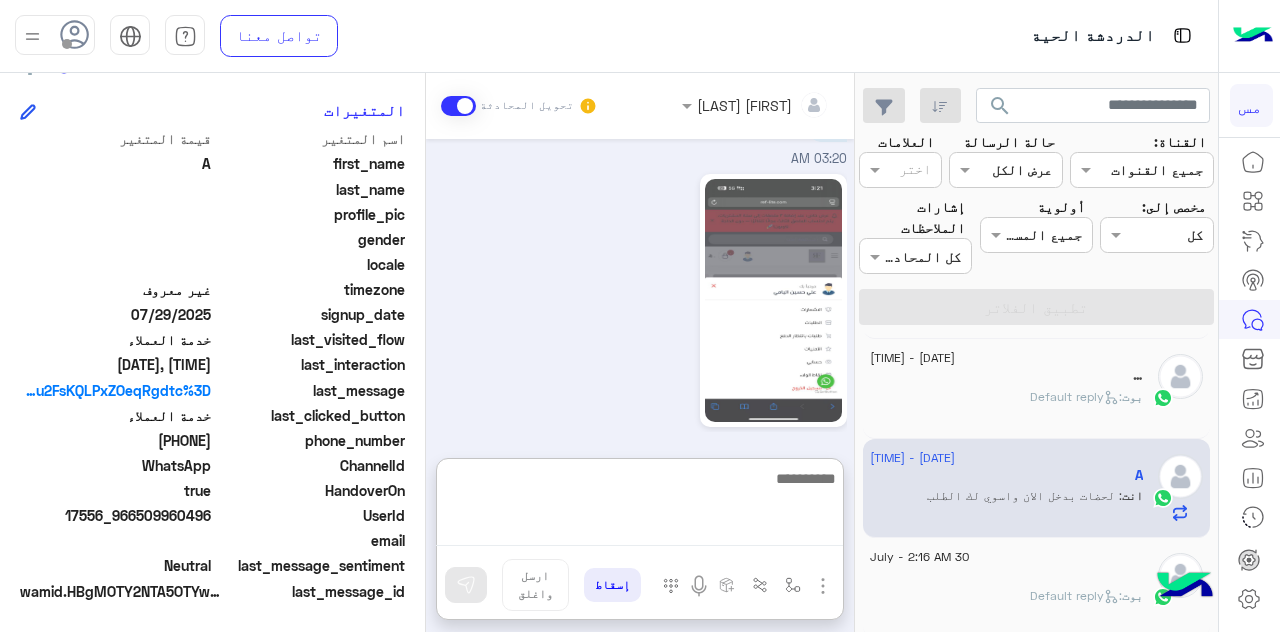scroll, scrollTop: 3760, scrollLeft: 0, axis: vertical 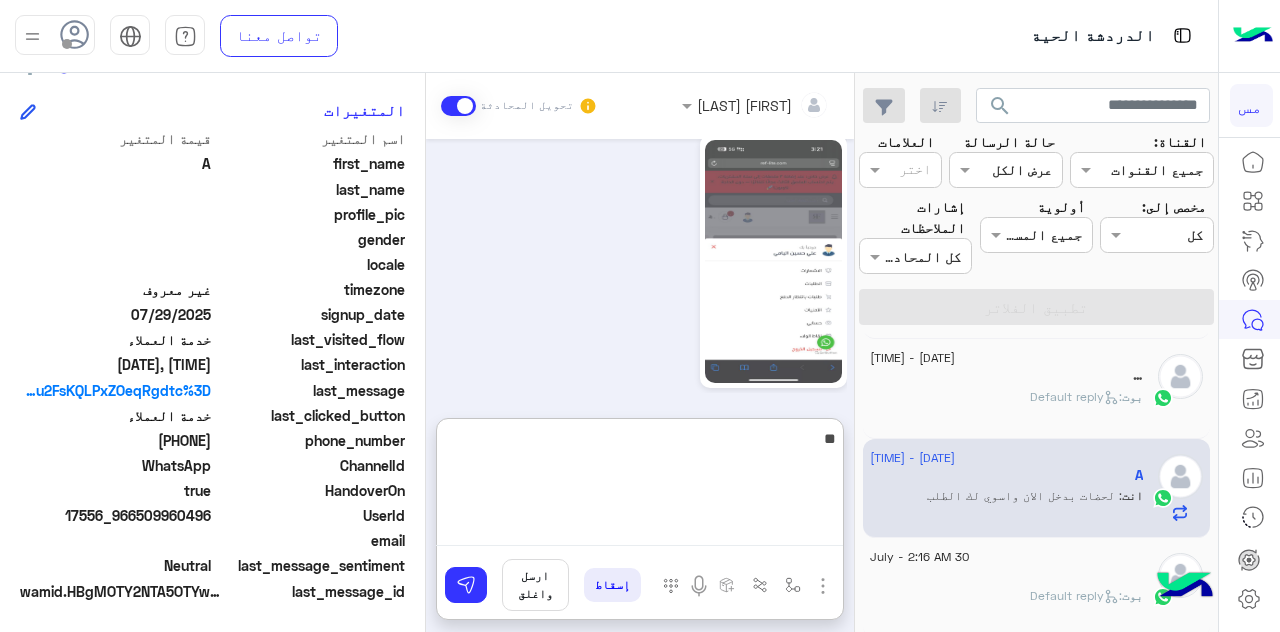 type on "*" 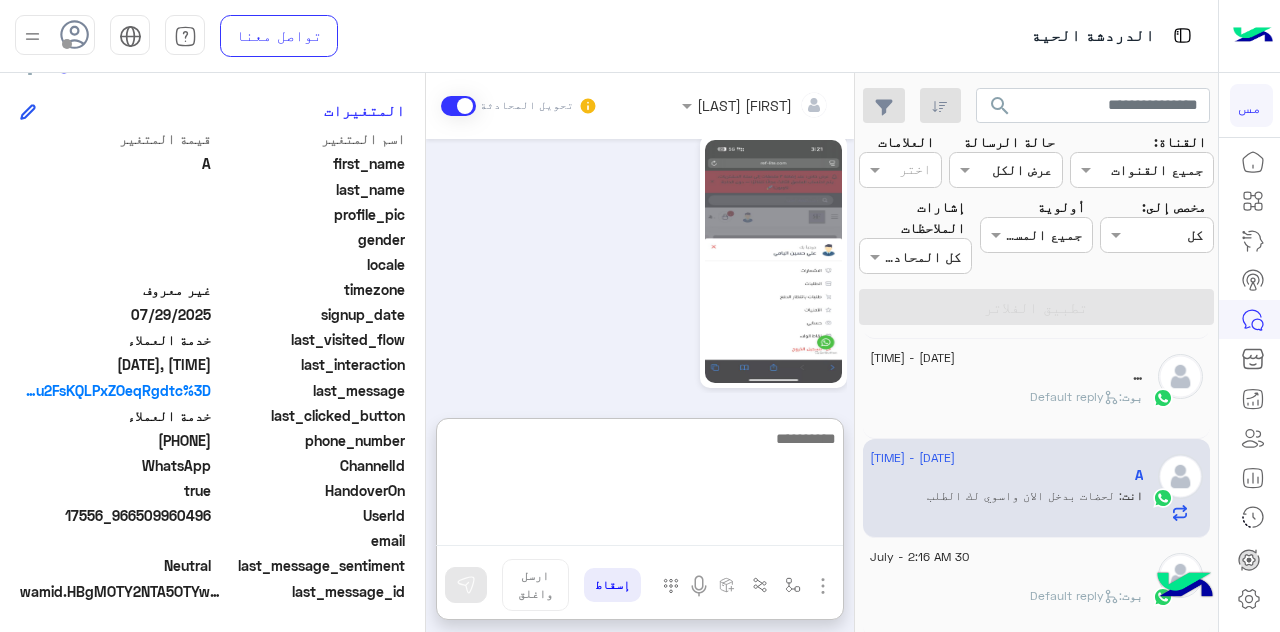scroll, scrollTop: 3760, scrollLeft: 0, axis: vertical 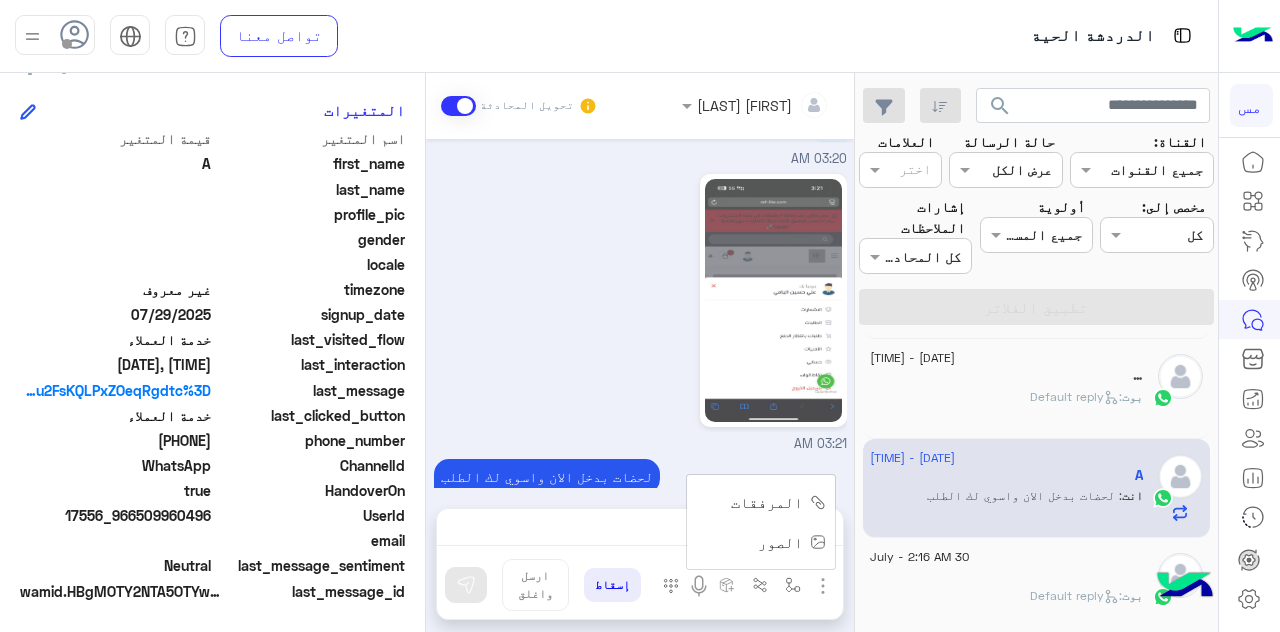 click on "المرفقات" at bounding box center (767, 502) 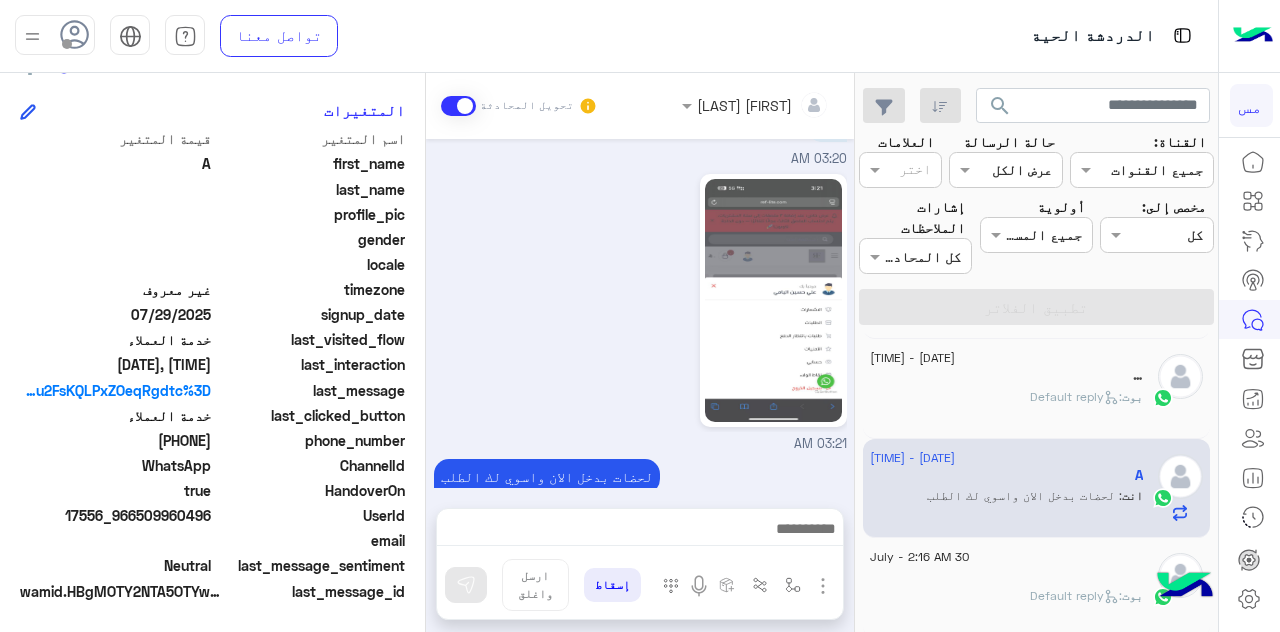 click at bounding box center (639, 531) 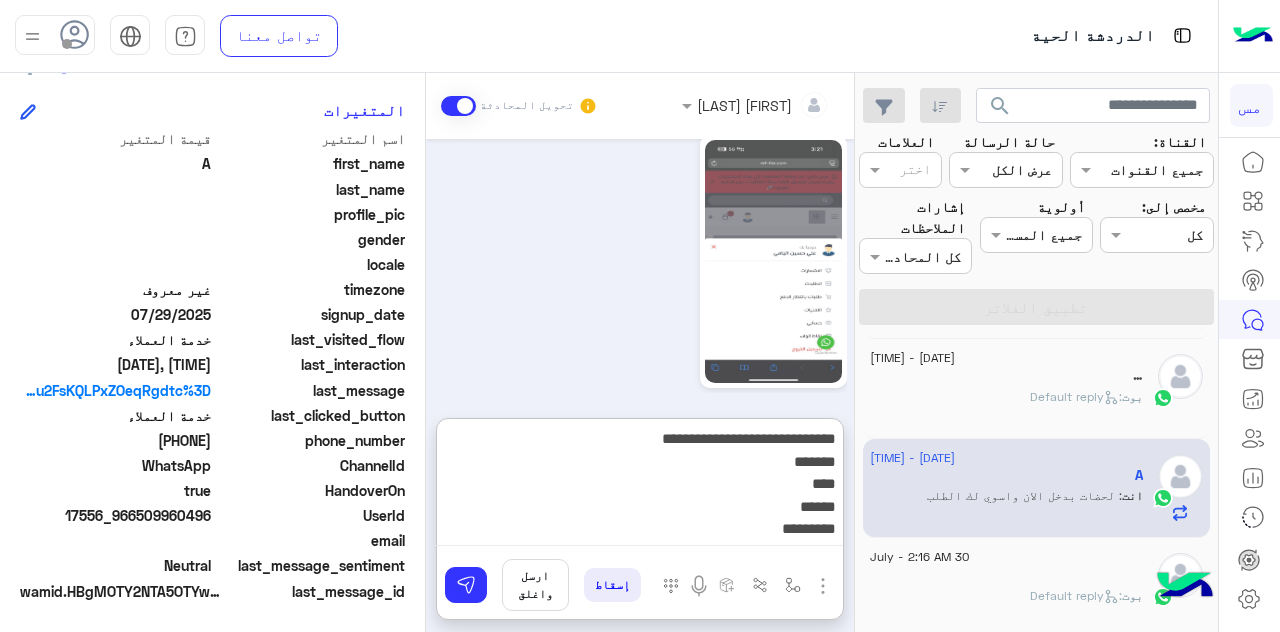 scroll, scrollTop: 0, scrollLeft: 0, axis: both 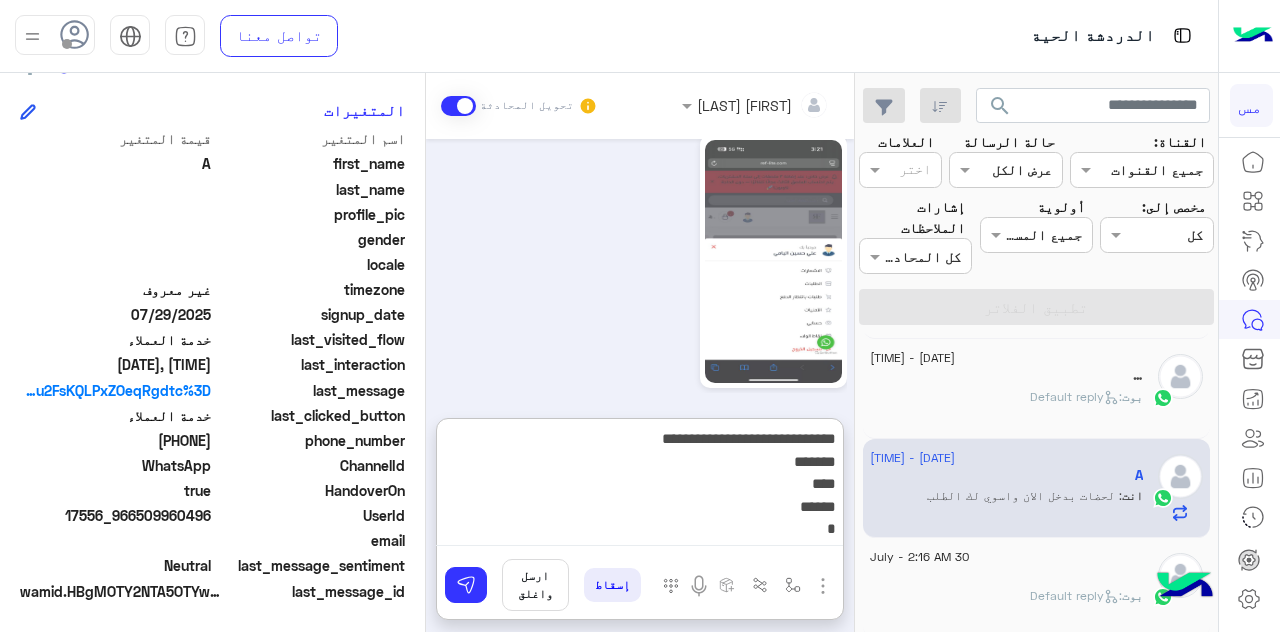 type on "**********" 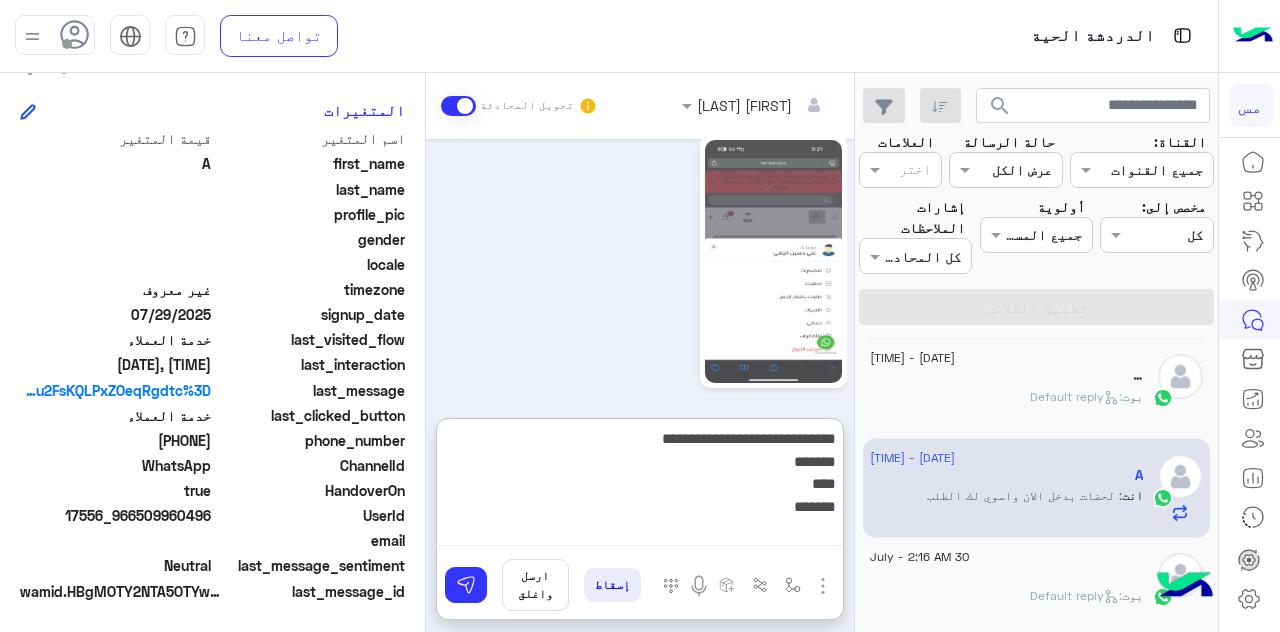 type 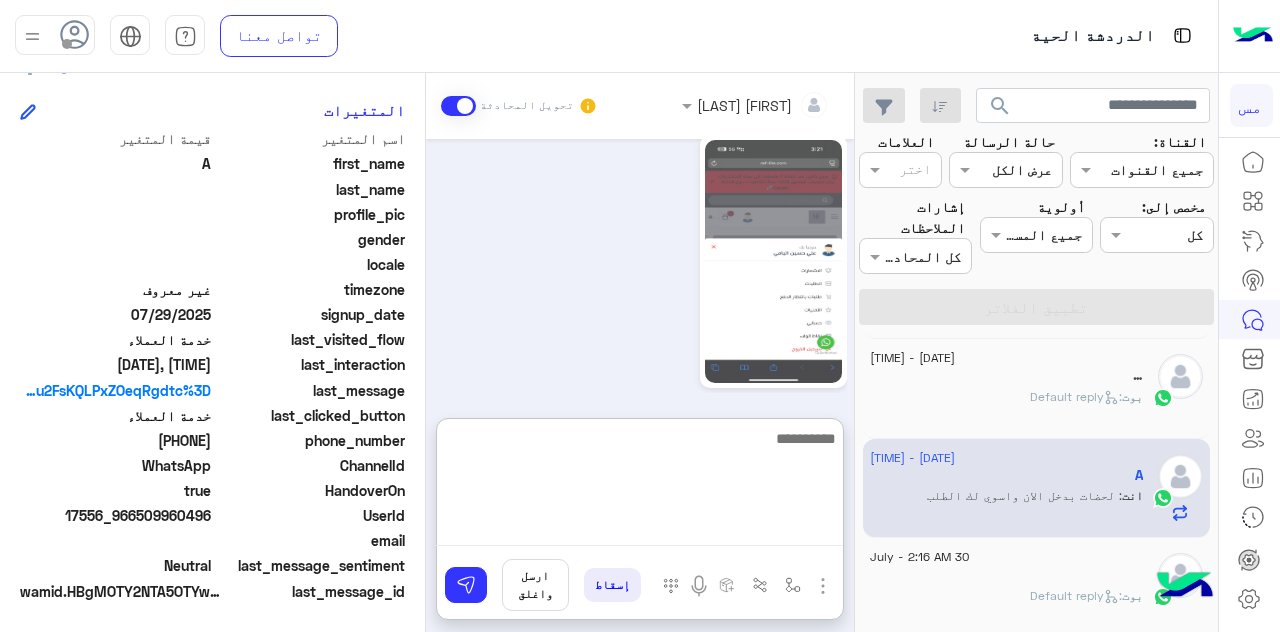 scroll, scrollTop: 3938, scrollLeft: 0, axis: vertical 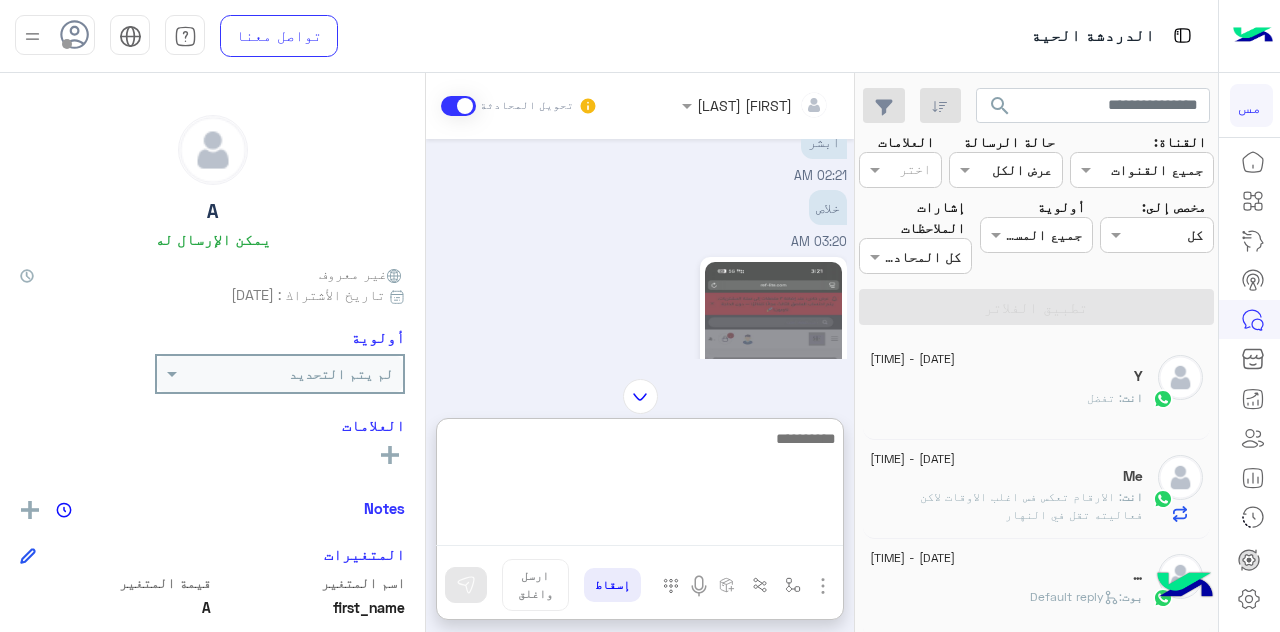click at bounding box center (640, 396) 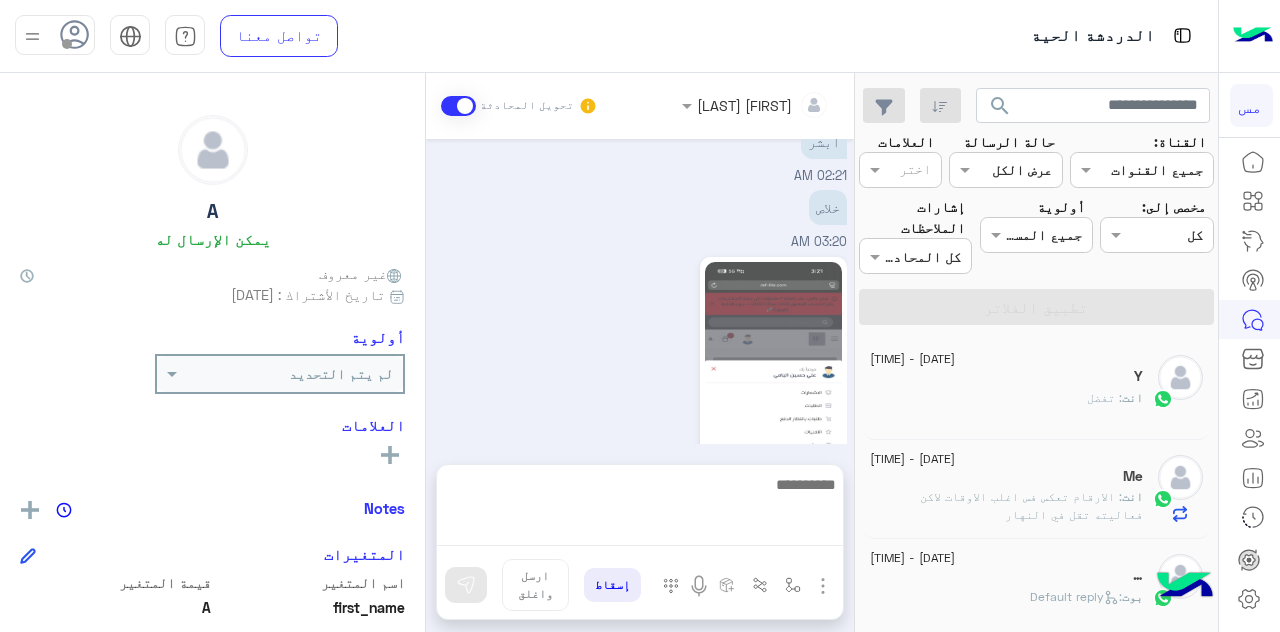 scroll, scrollTop: 3848, scrollLeft: 0, axis: vertical 